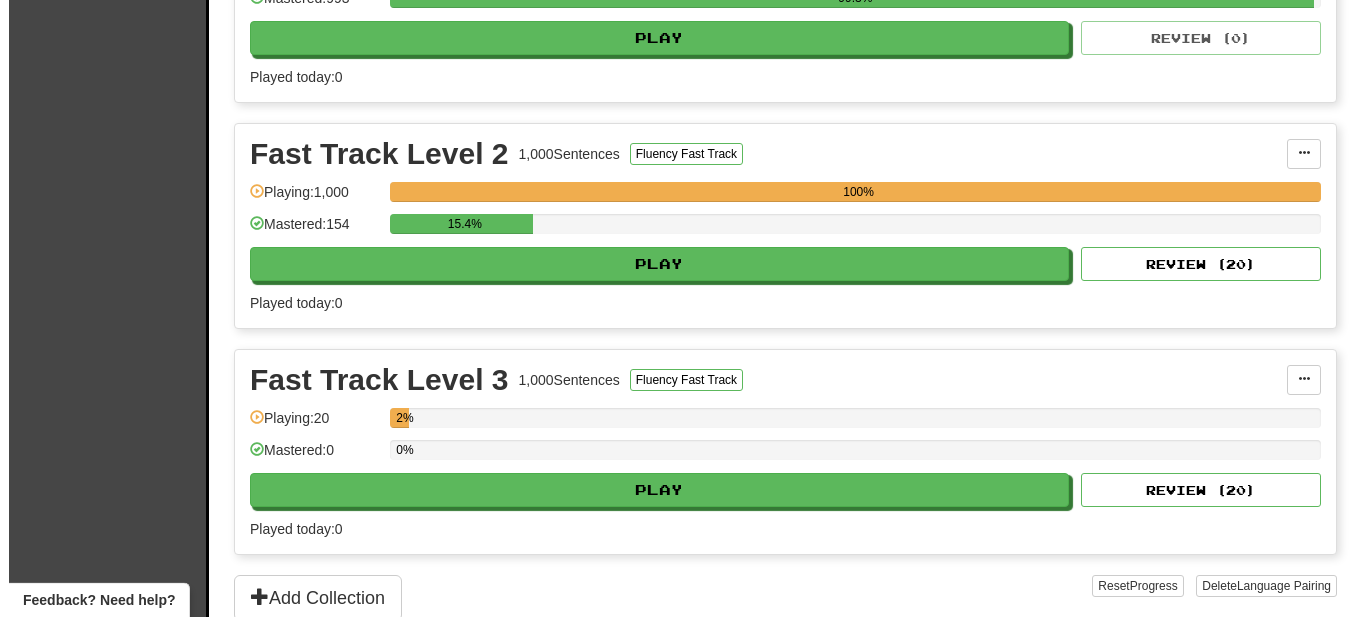 scroll, scrollTop: 612, scrollLeft: 0, axis: vertical 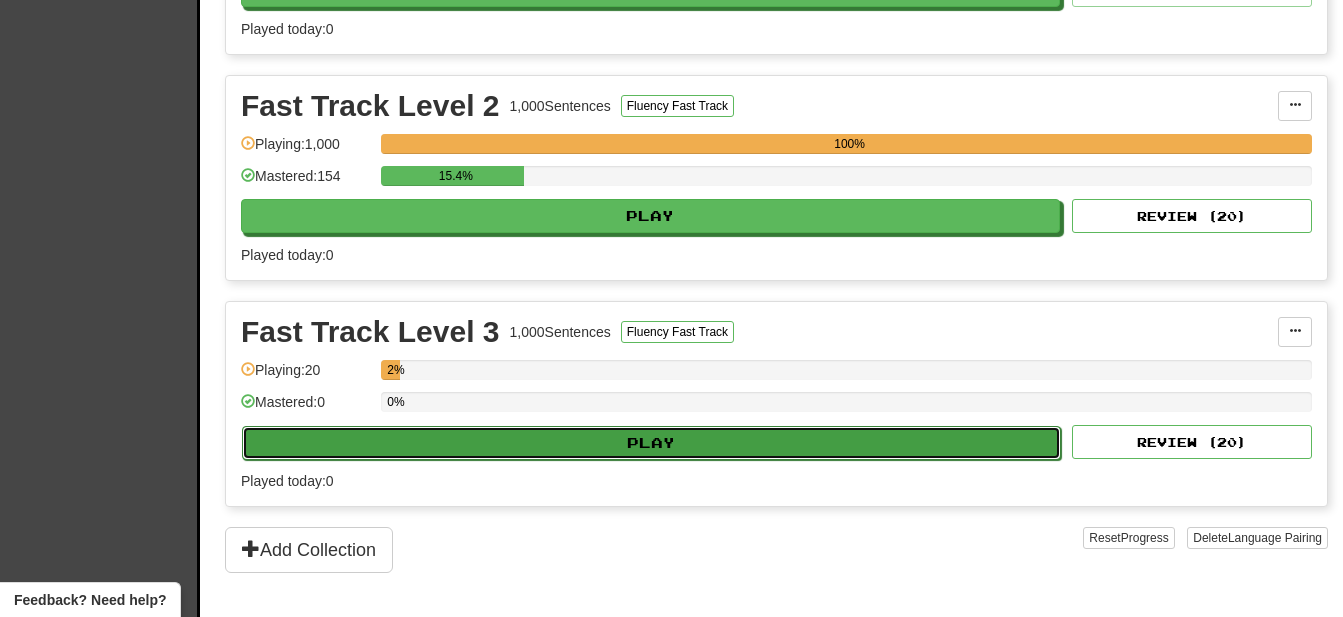 click on "Play" at bounding box center [651, 443] 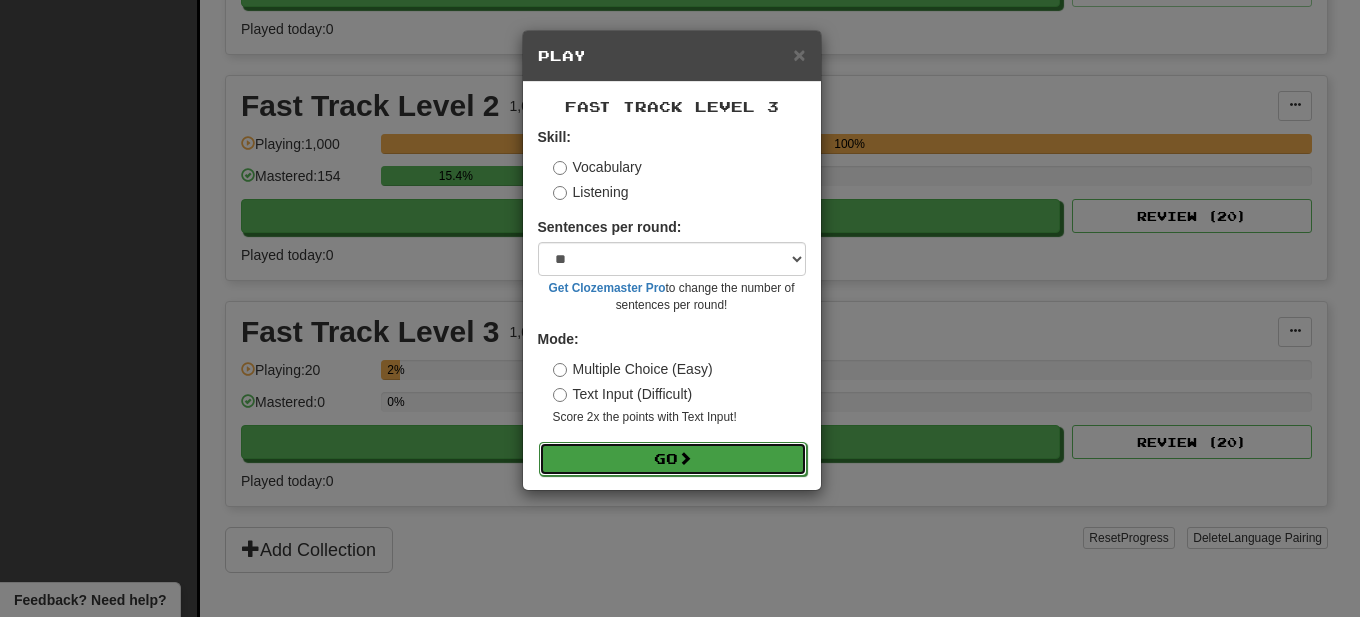 click at bounding box center (685, 458) 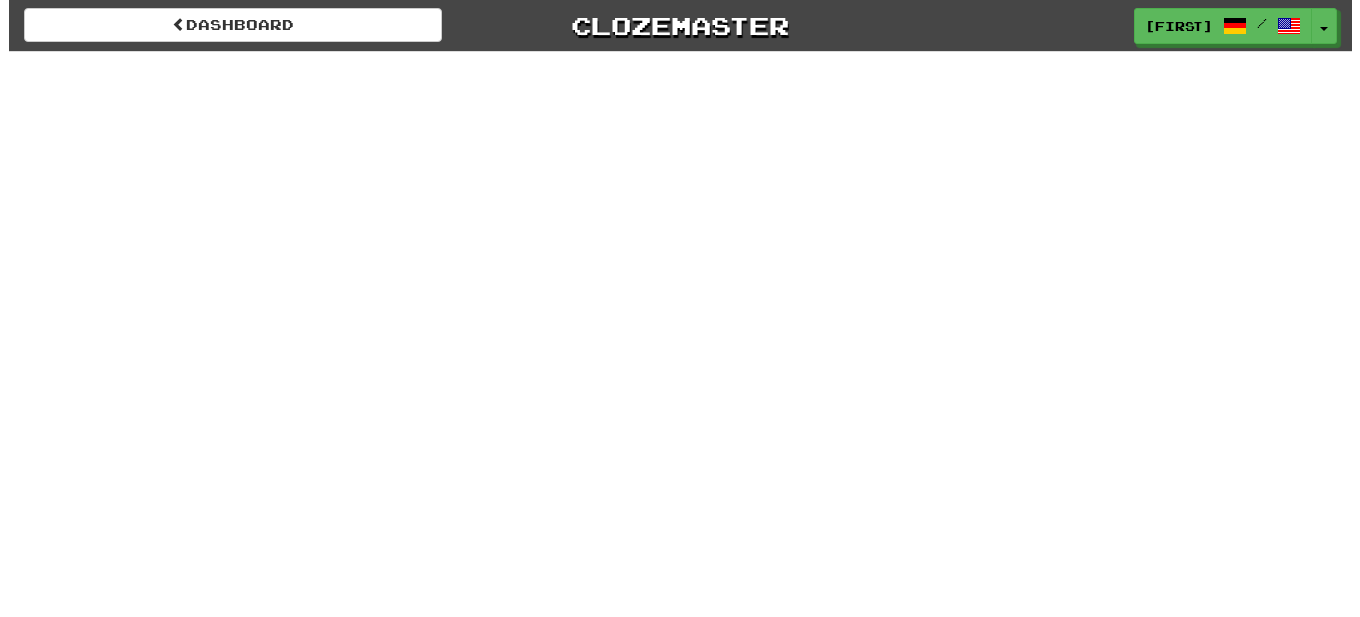 scroll, scrollTop: 0, scrollLeft: 0, axis: both 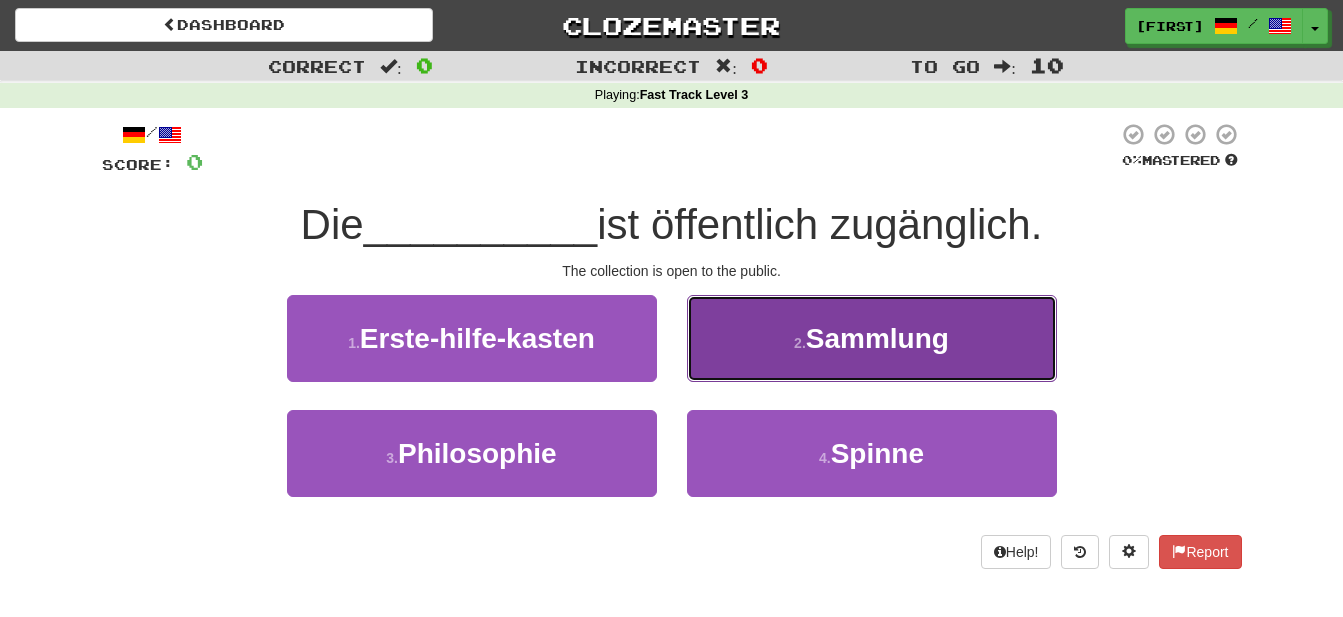 click on "Sammlung" at bounding box center (877, 338) 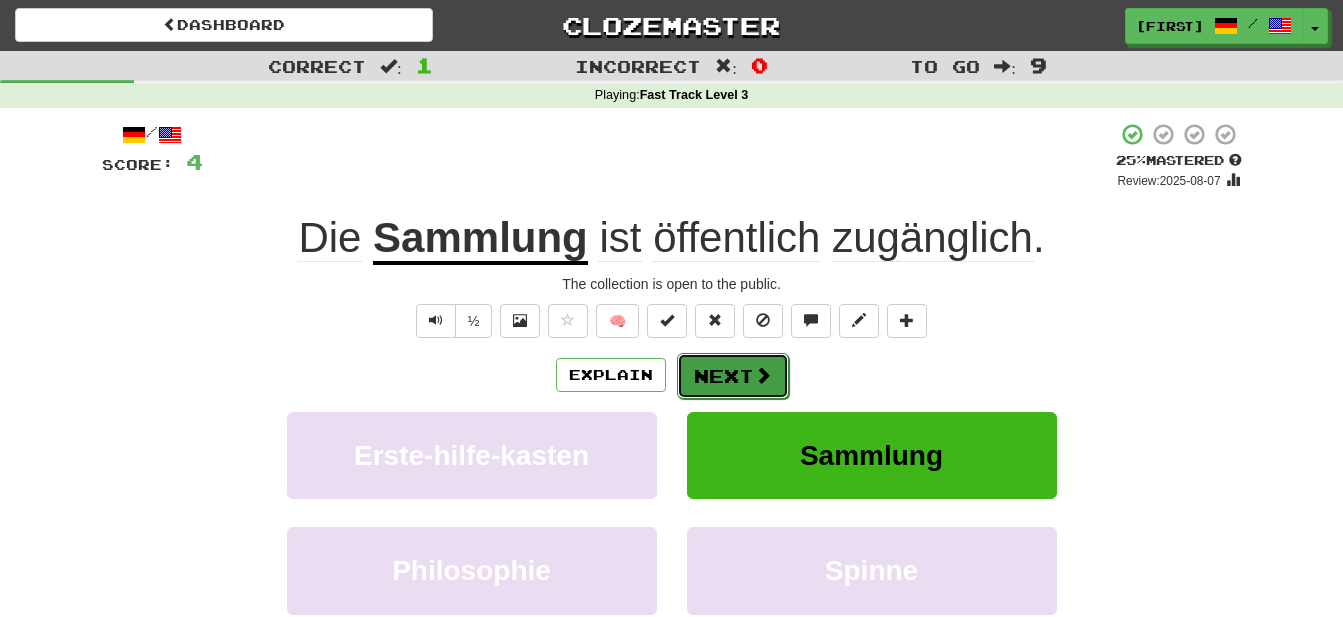 click on "Next" at bounding box center (733, 376) 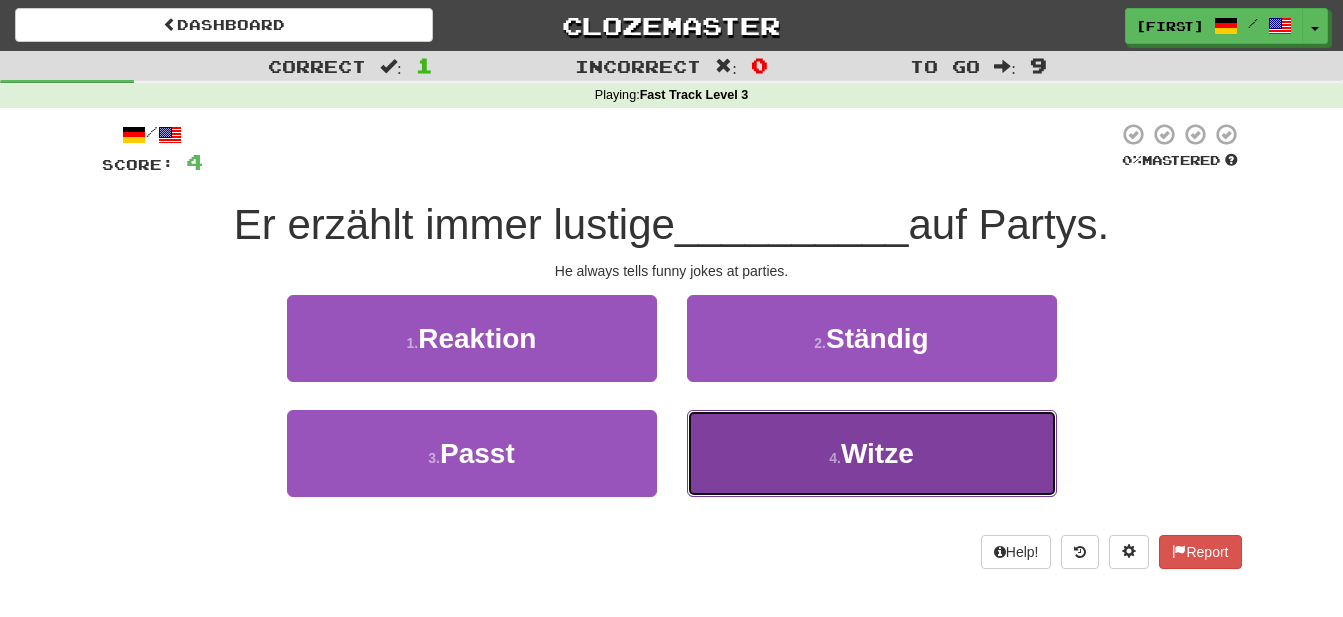 click on "Witze" at bounding box center [877, 453] 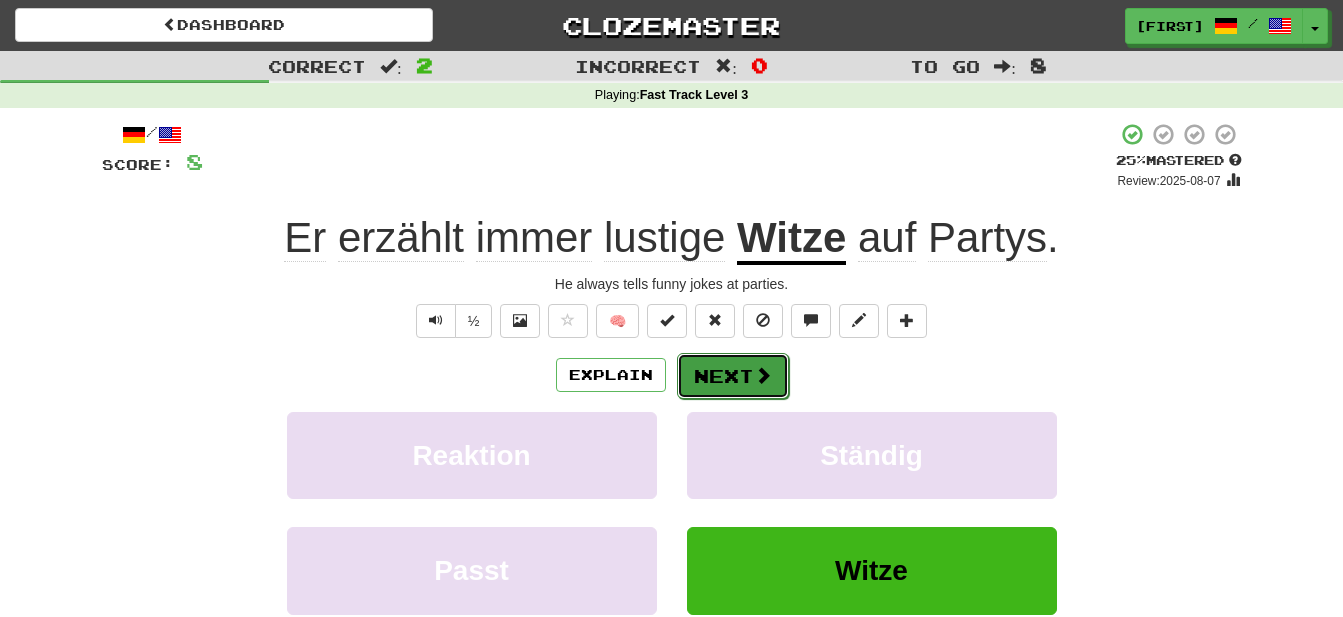 click on "Next" at bounding box center (733, 376) 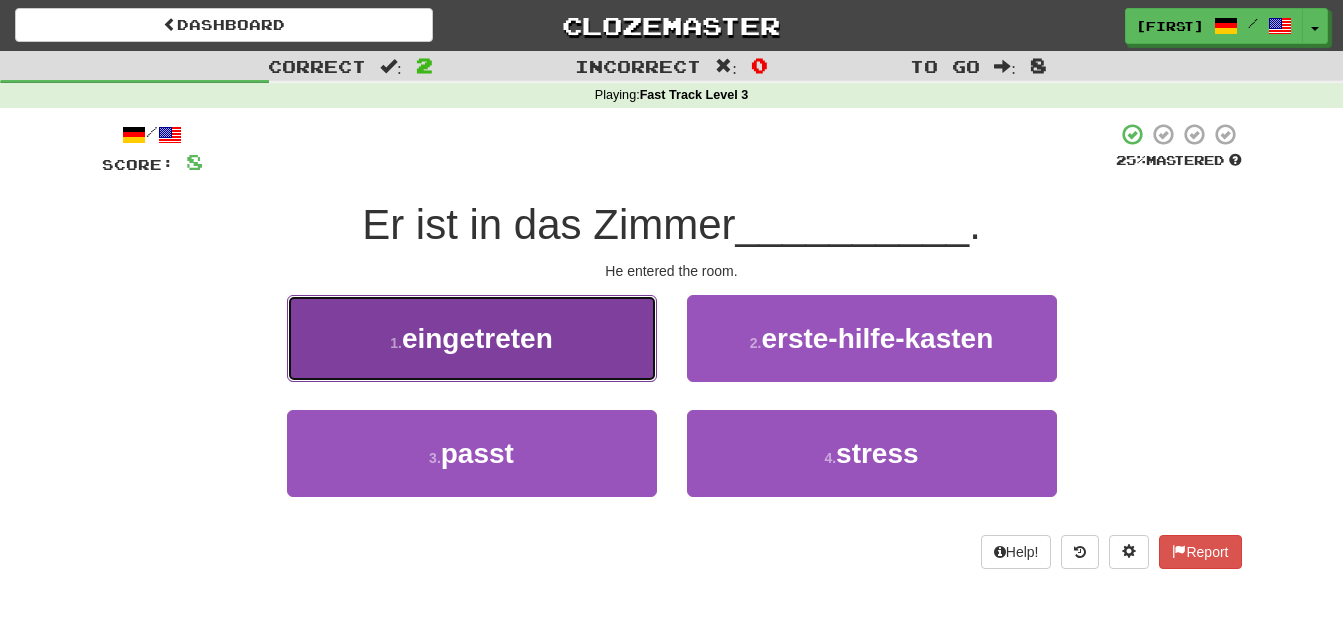 click on "eingetreten" at bounding box center (477, 338) 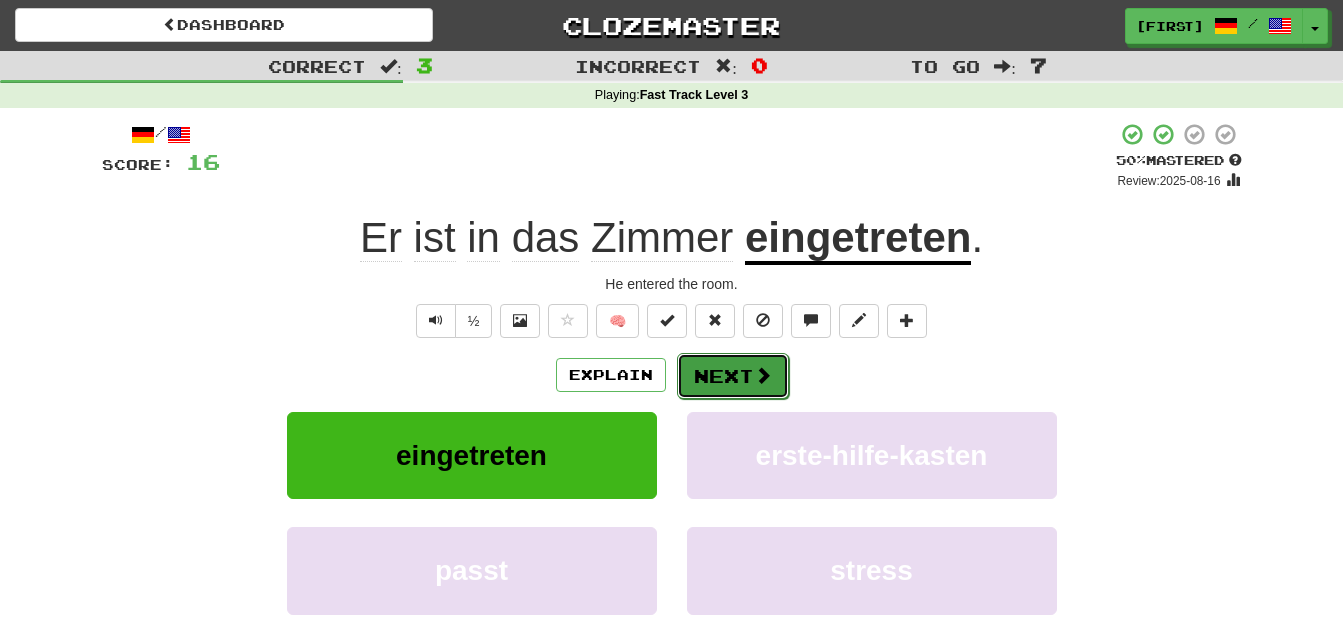 click on "Next" at bounding box center [733, 376] 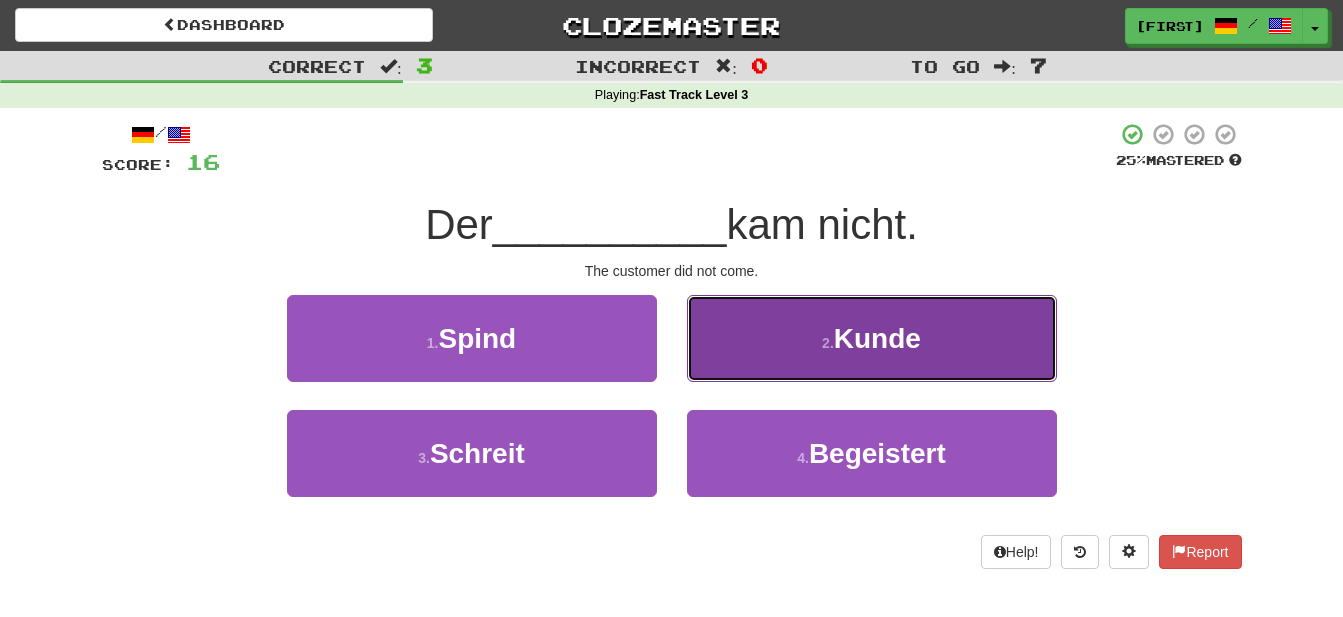 click on "Kunde" at bounding box center [877, 338] 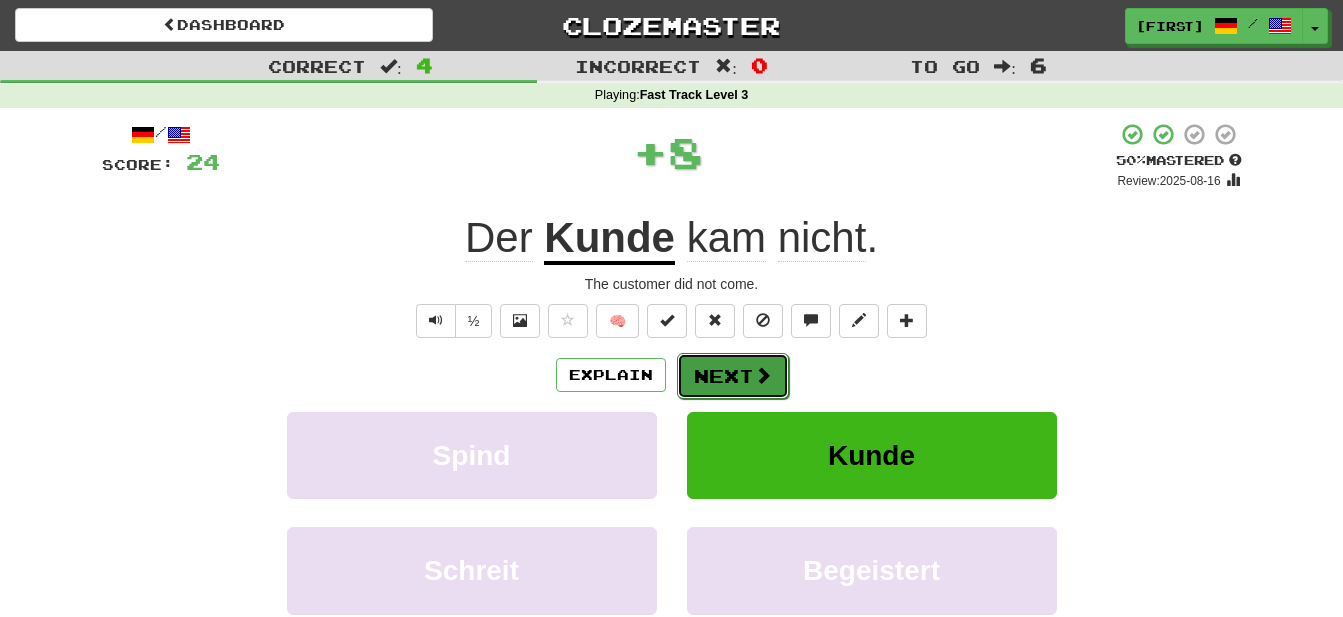 click on "Next" at bounding box center [733, 376] 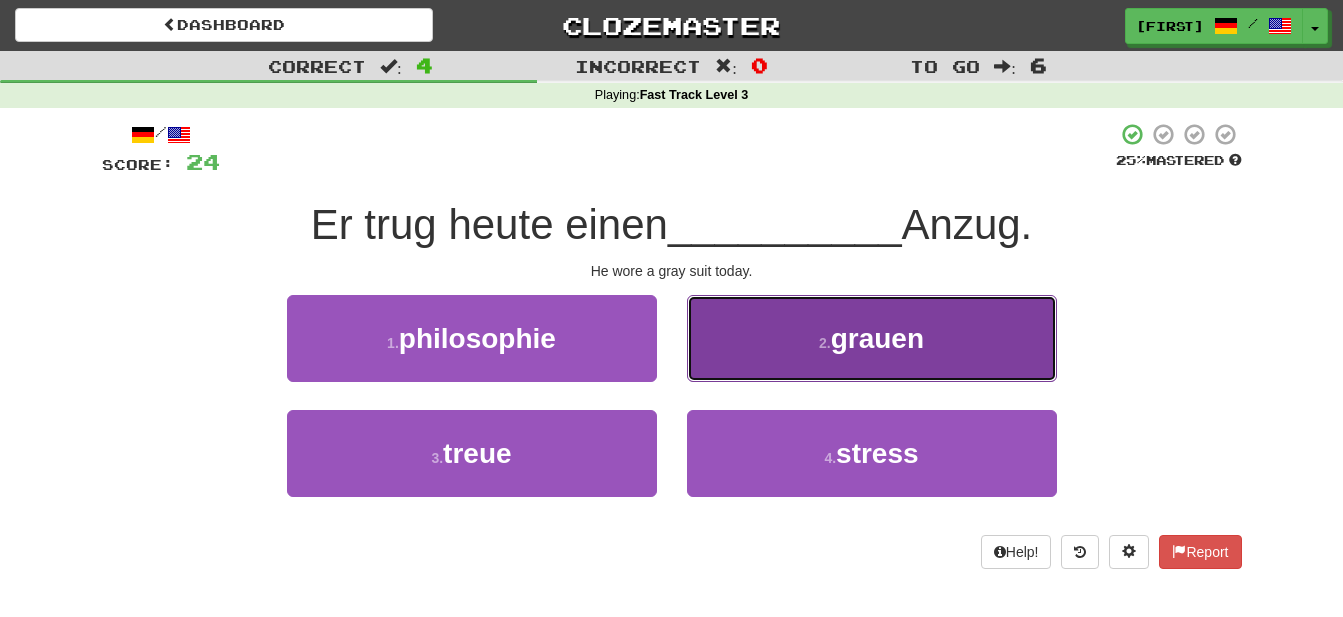 click on "grauen" at bounding box center (877, 338) 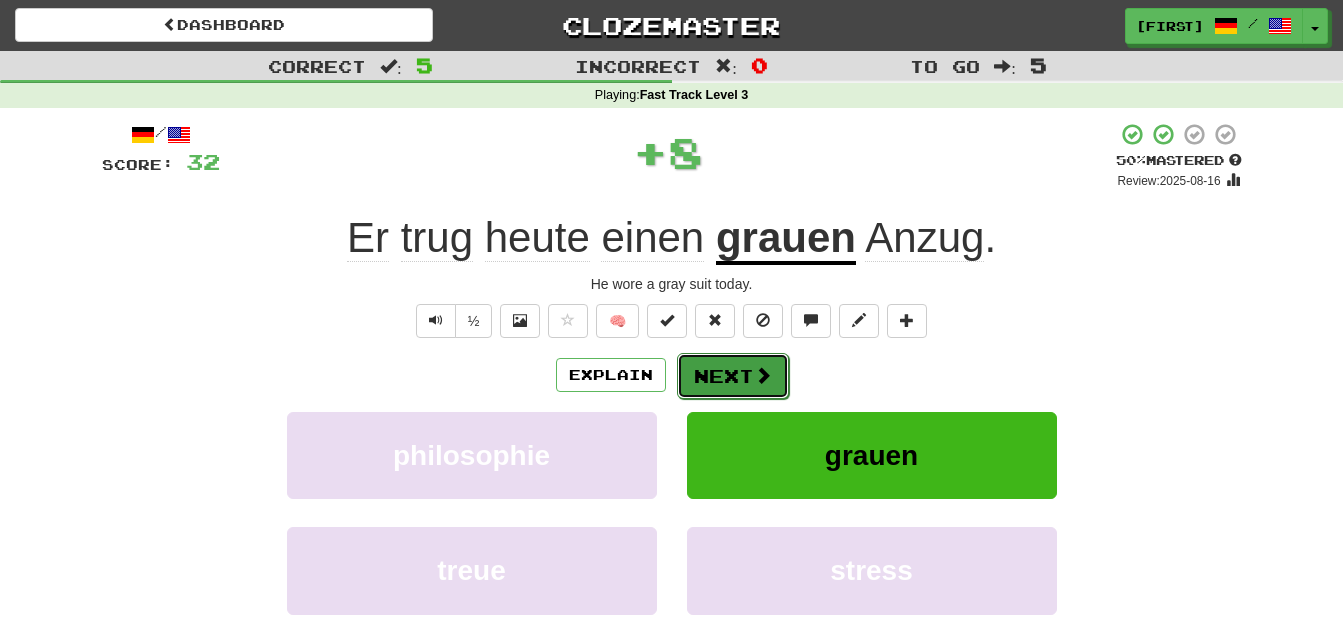click on "Next" at bounding box center (733, 376) 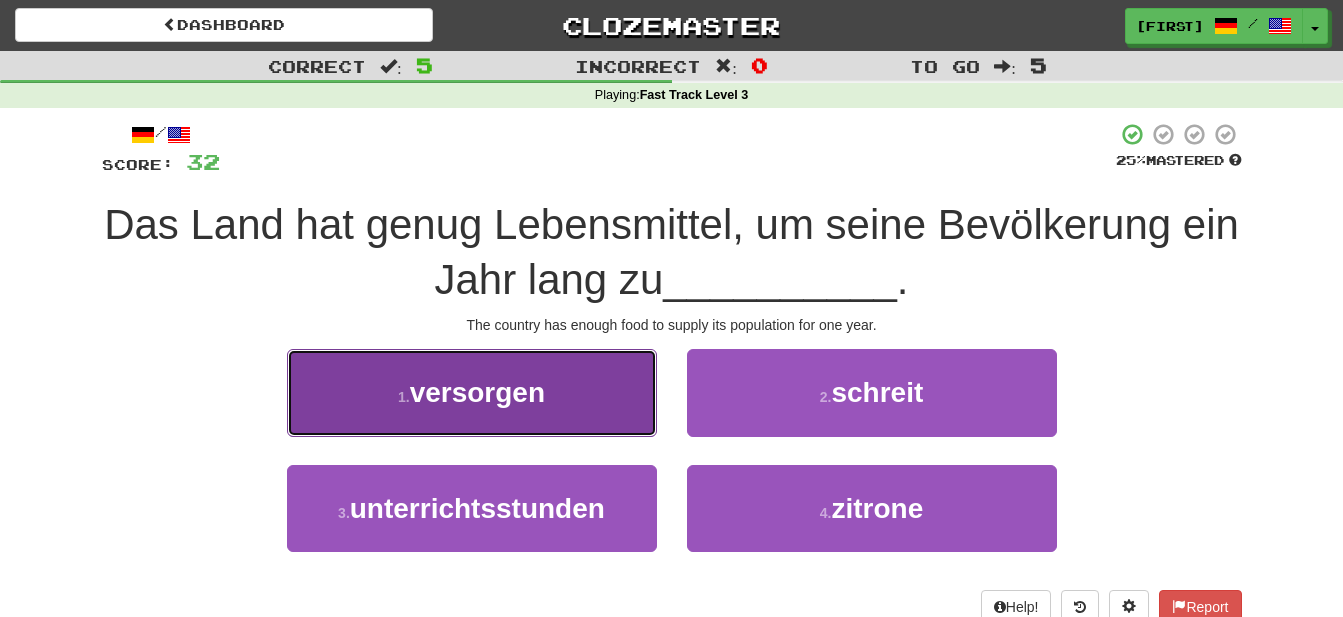 click on "versorgen" at bounding box center [477, 392] 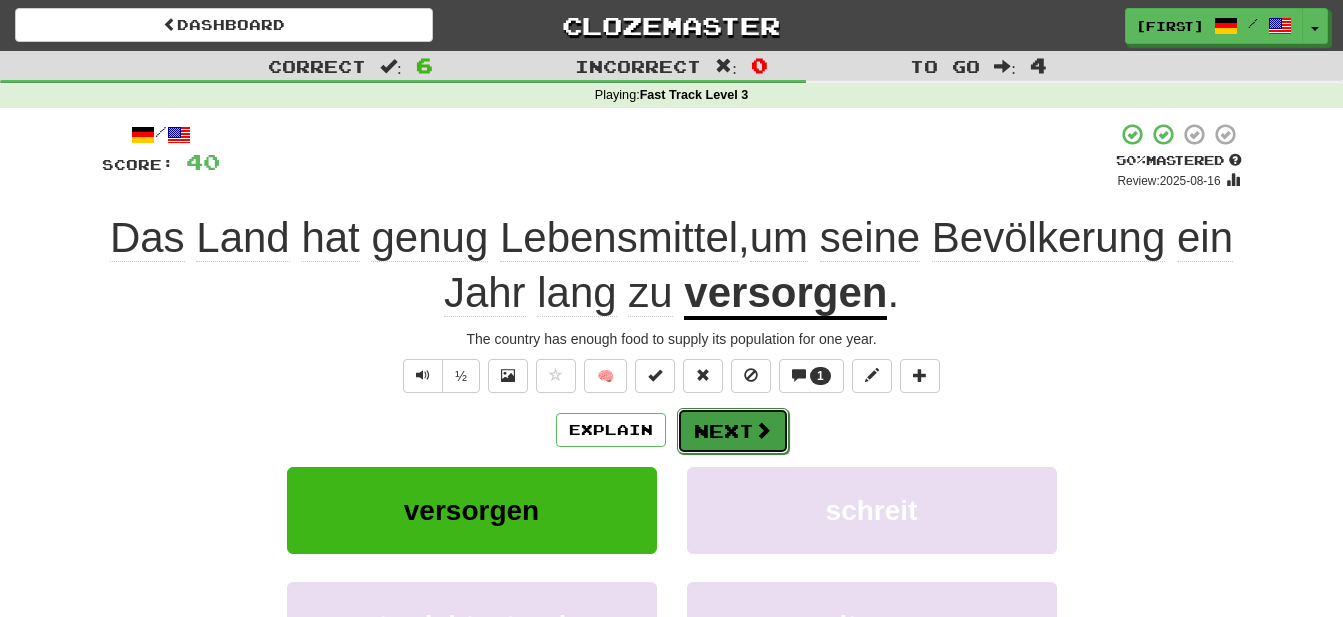 click on "Next" at bounding box center [733, 431] 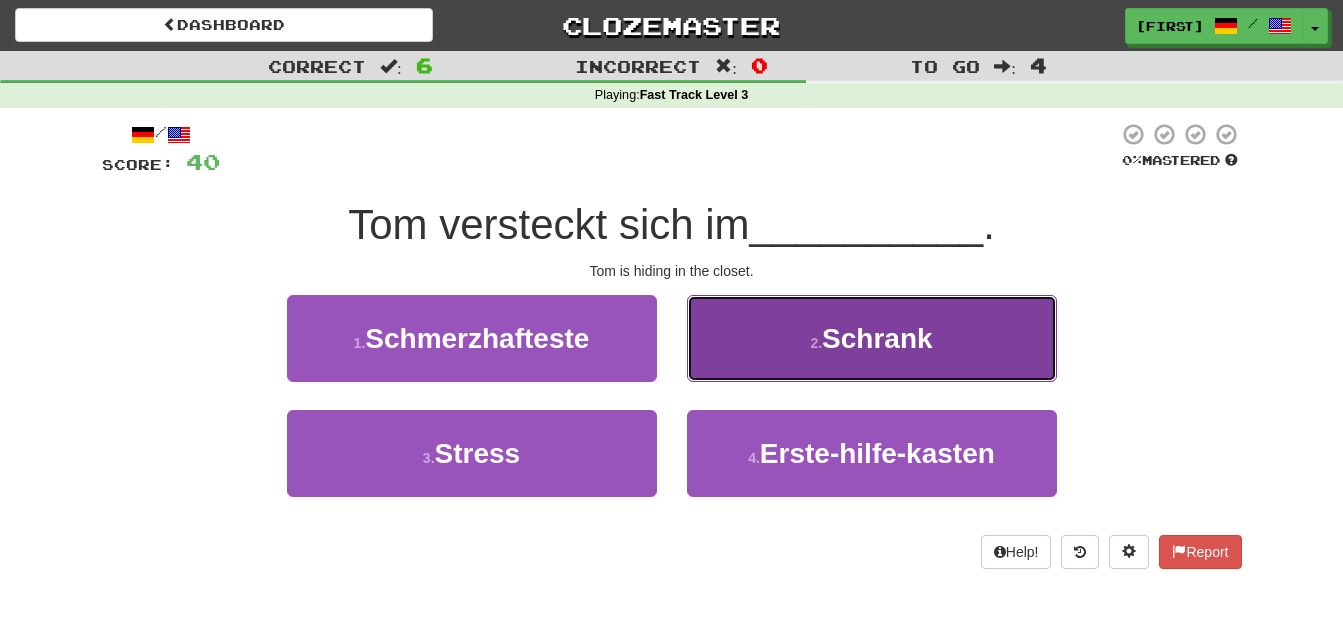 drag, startPoint x: 887, startPoint y: 335, endPoint x: 916, endPoint y: 344, distance: 30.364452 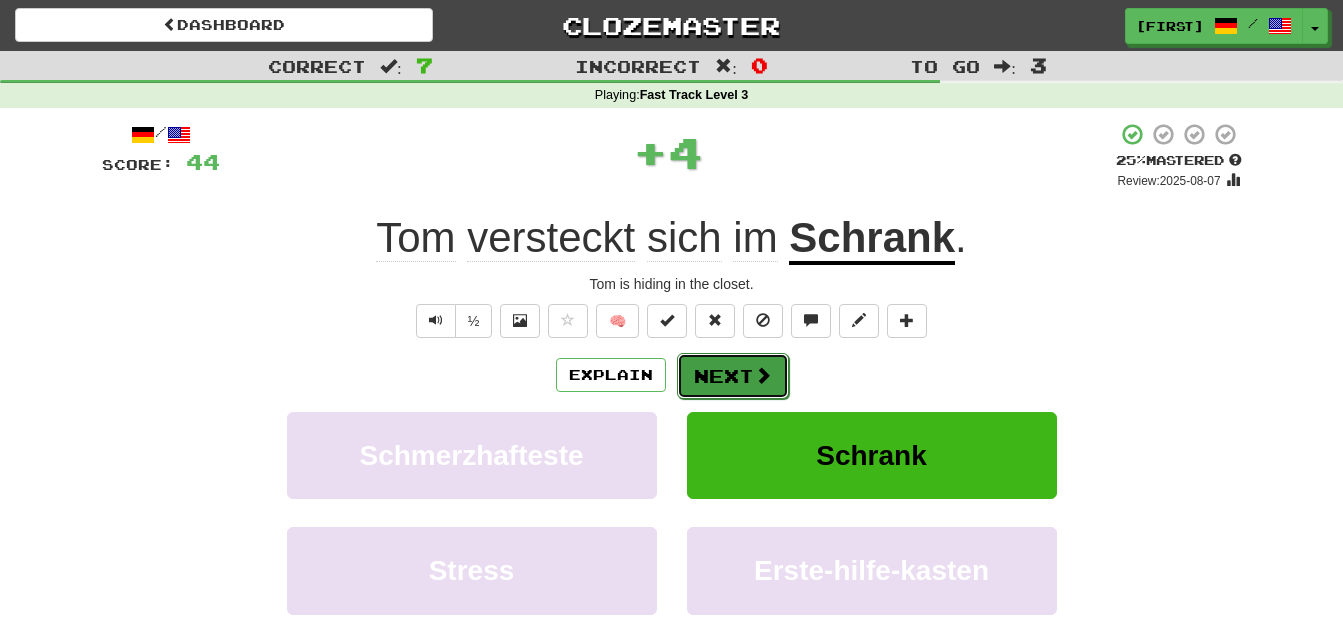 click on "Next" at bounding box center [733, 376] 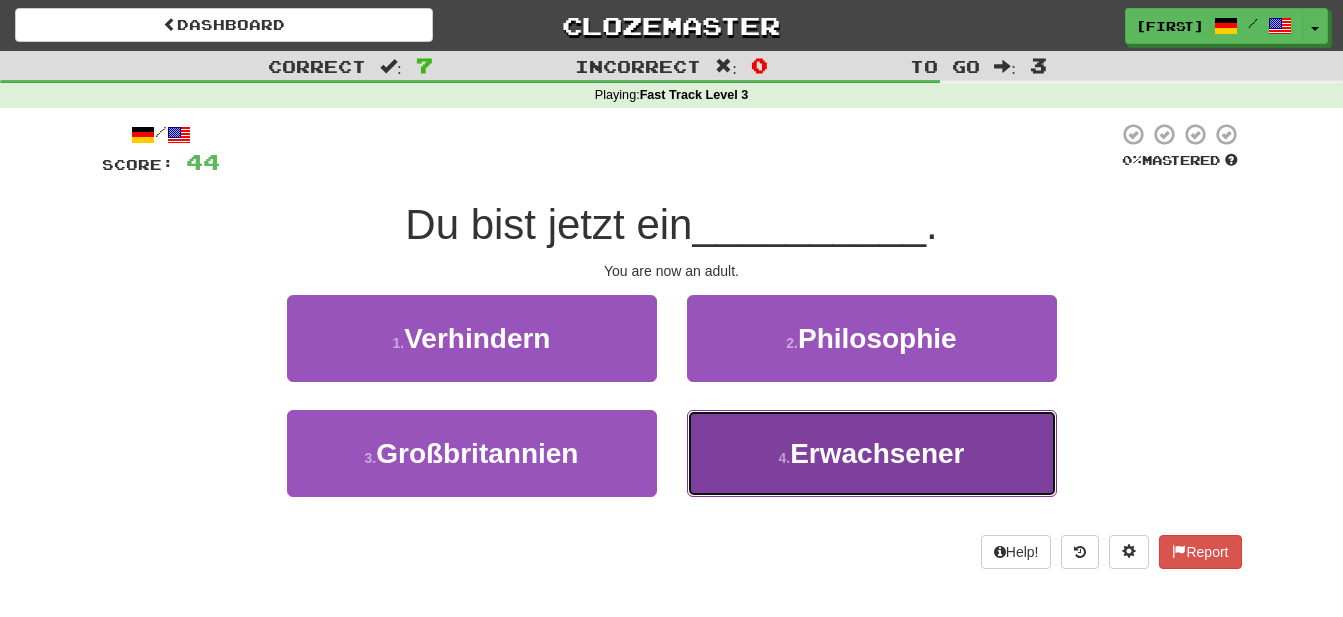 click on "Erwachsener" at bounding box center (877, 453) 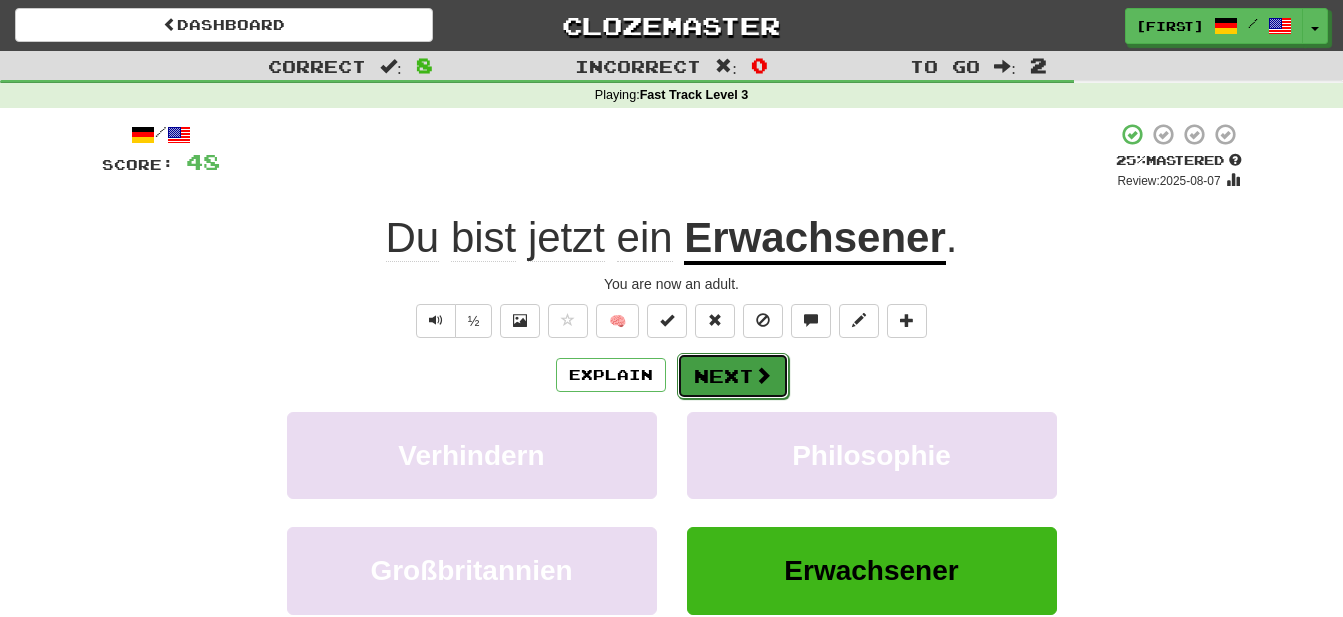 click on "Next" at bounding box center (733, 376) 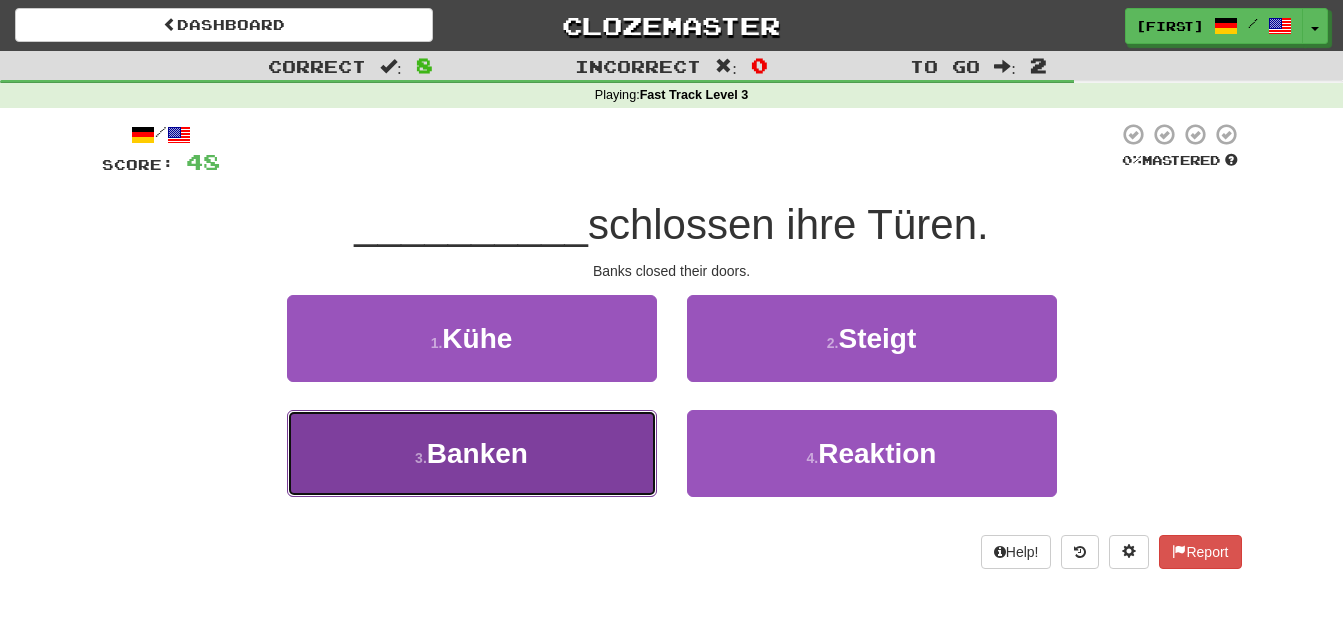 click on "Banken" at bounding box center (477, 453) 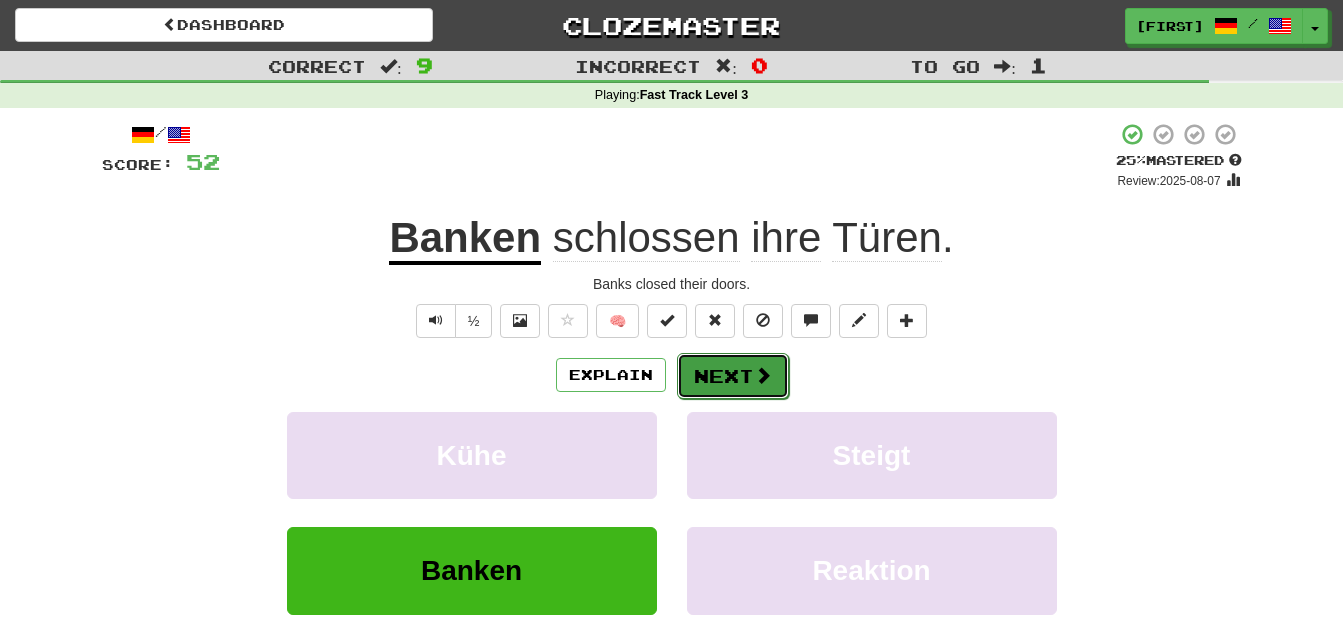 click on "Next" at bounding box center (733, 376) 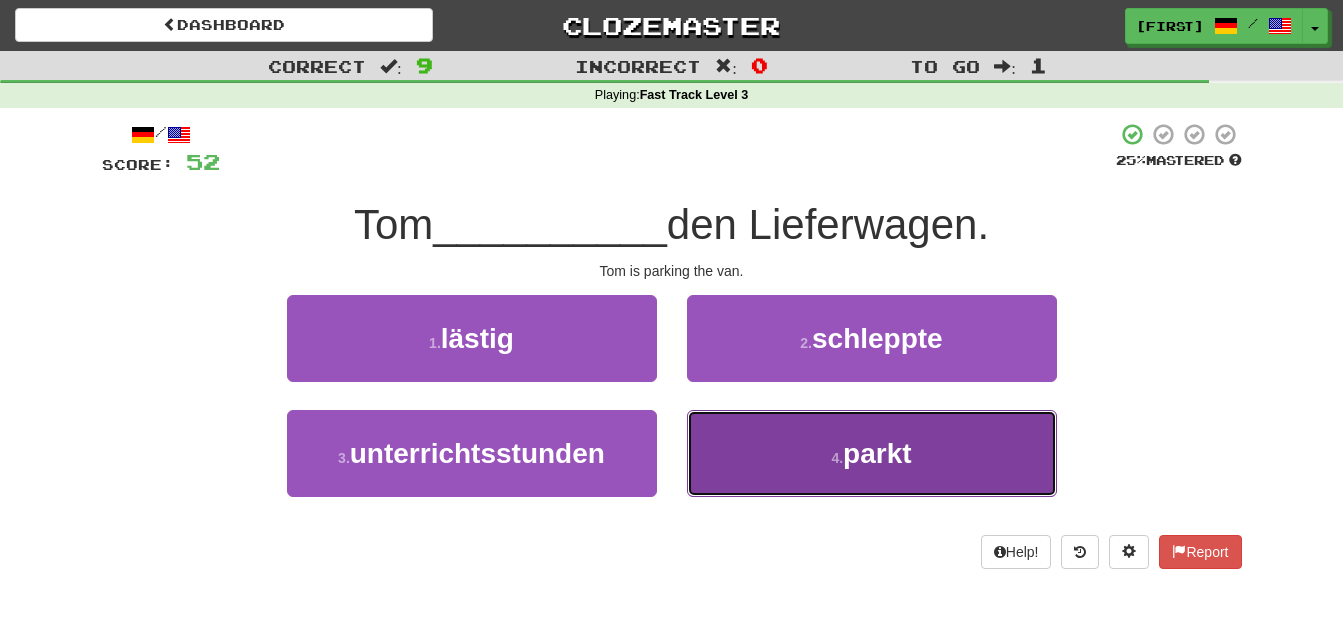 click on "parkt" at bounding box center [877, 453] 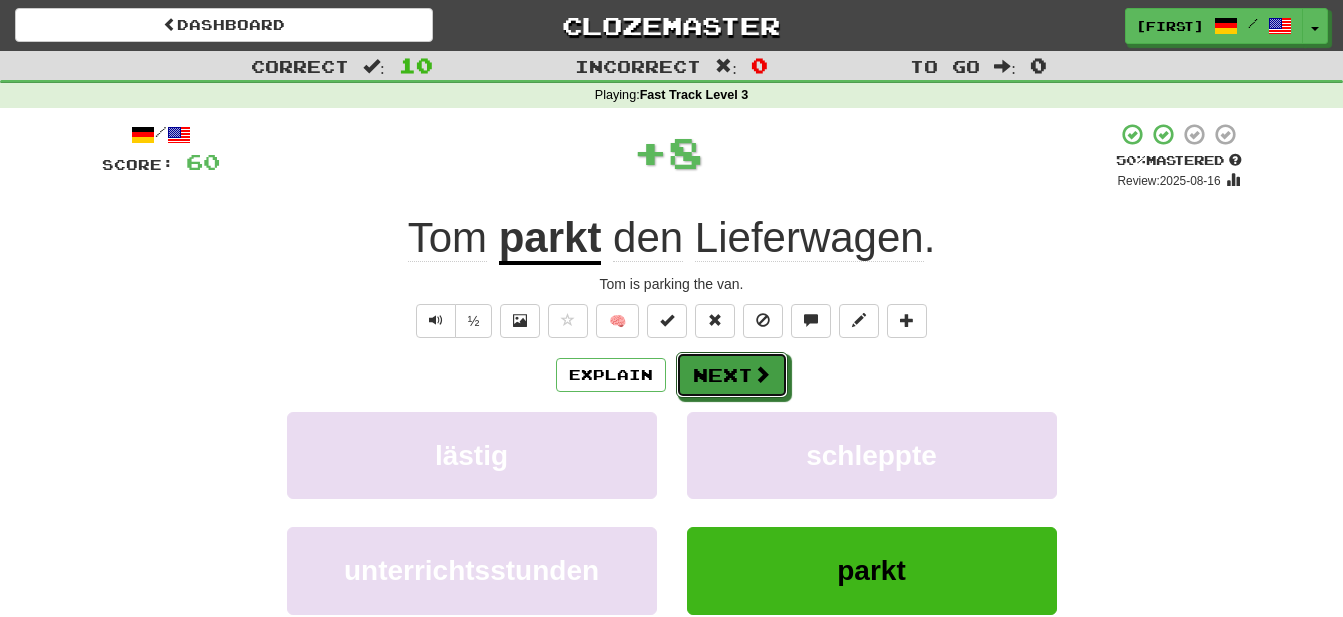 click on "Next" at bounding box center [732, 375] 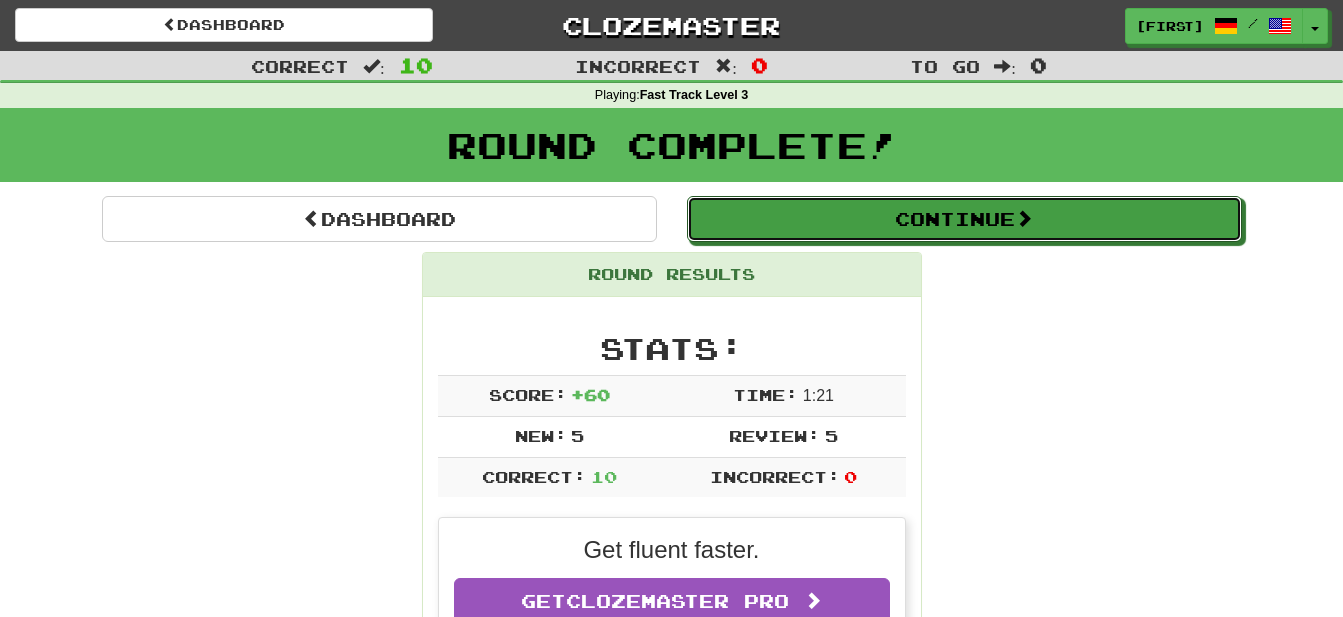 drag, startPoint x: 933, startPoint y: 225, endPoint x: 968, endPoint y: 243, distance: 39.357338 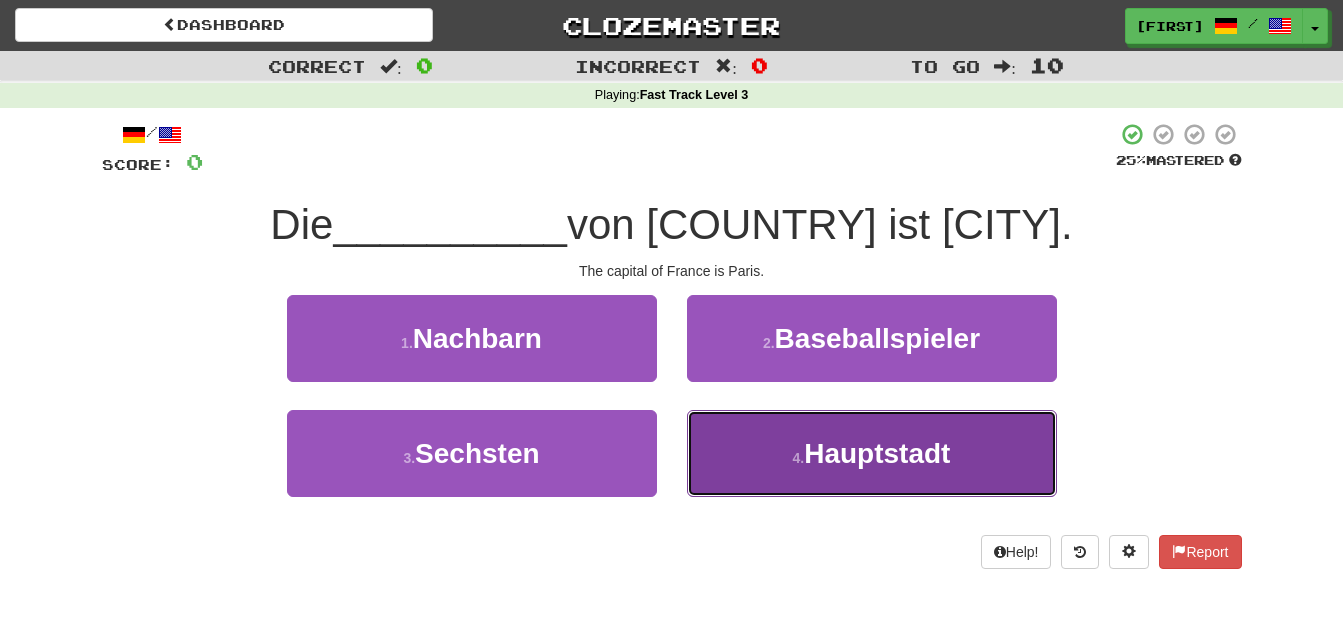 click on "Hauptstadt" at bounding box center [877, 453] 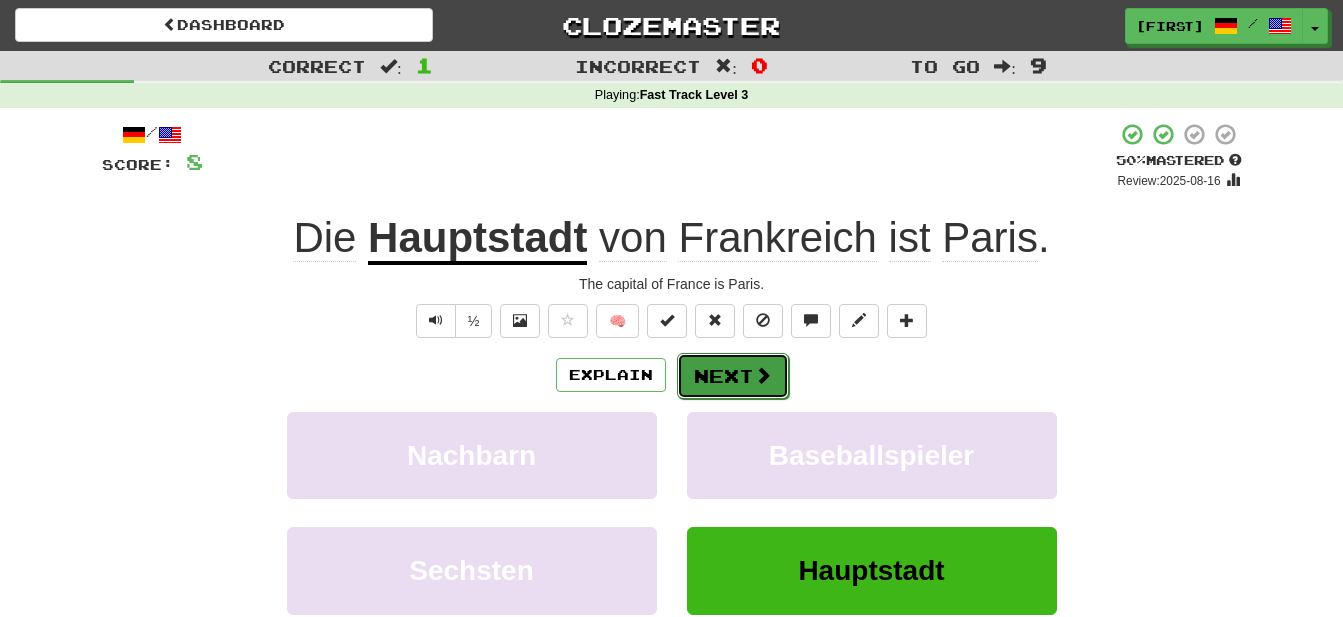click on "Next" at bounding box center (733, 376) 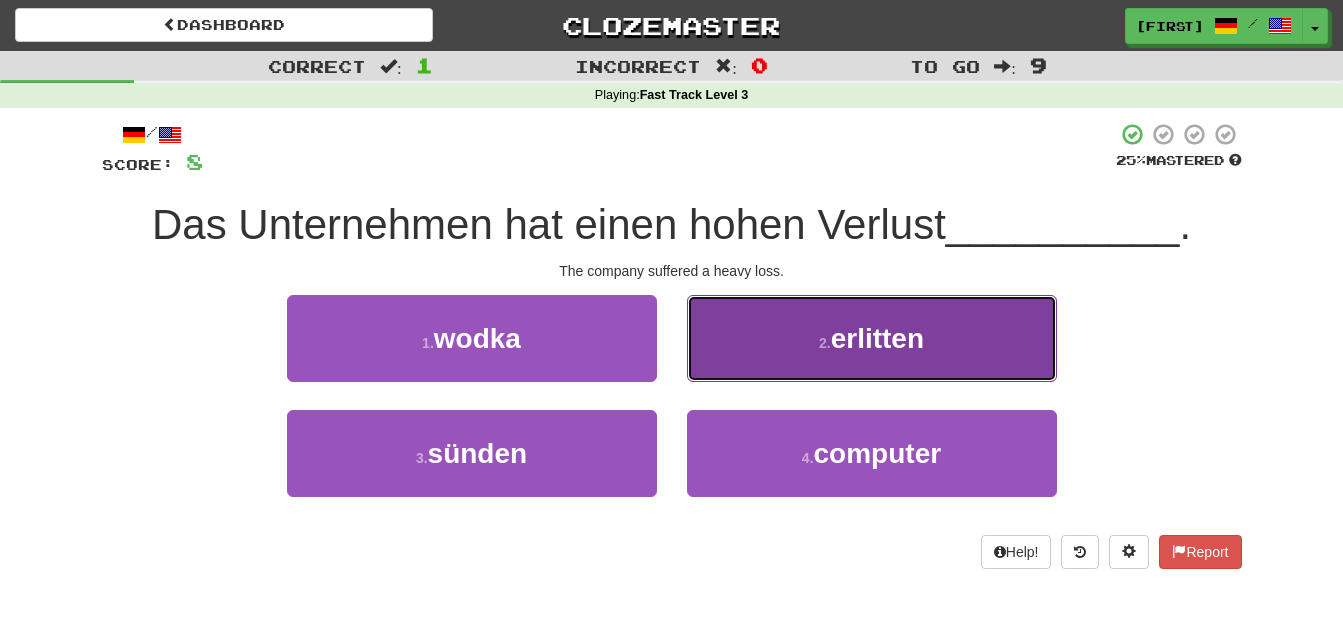 click on "erlitten" at bounding box center [877, 338] 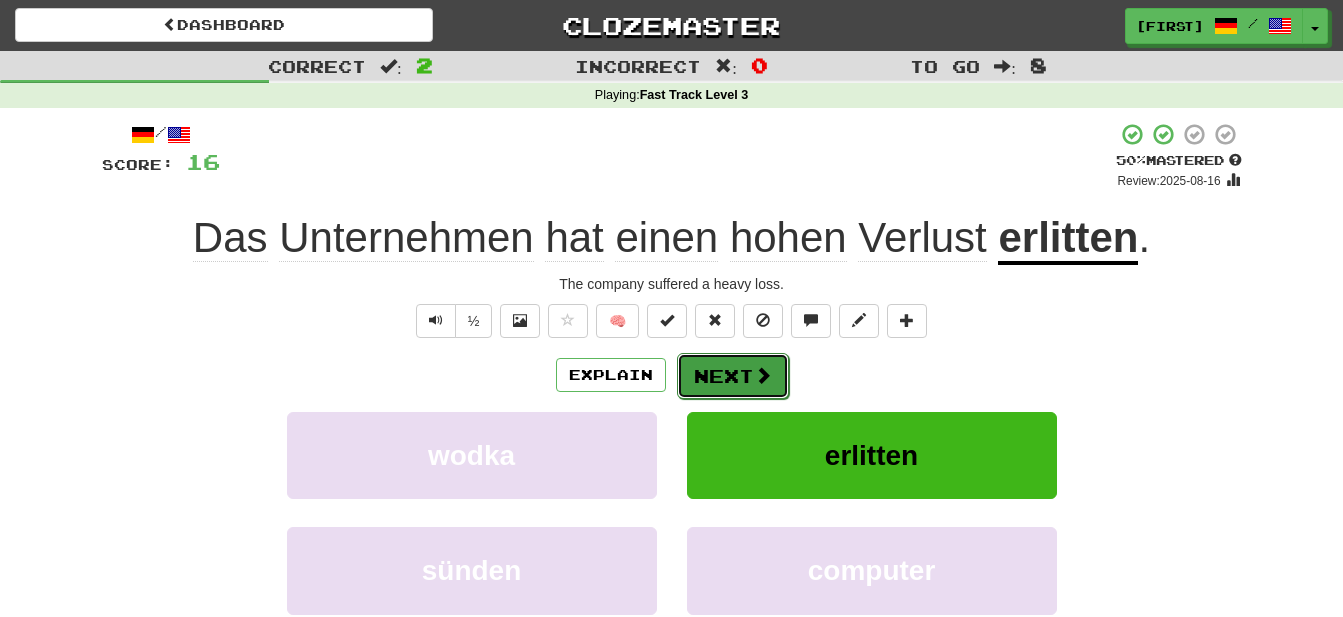click at bounding box center [763, 375] 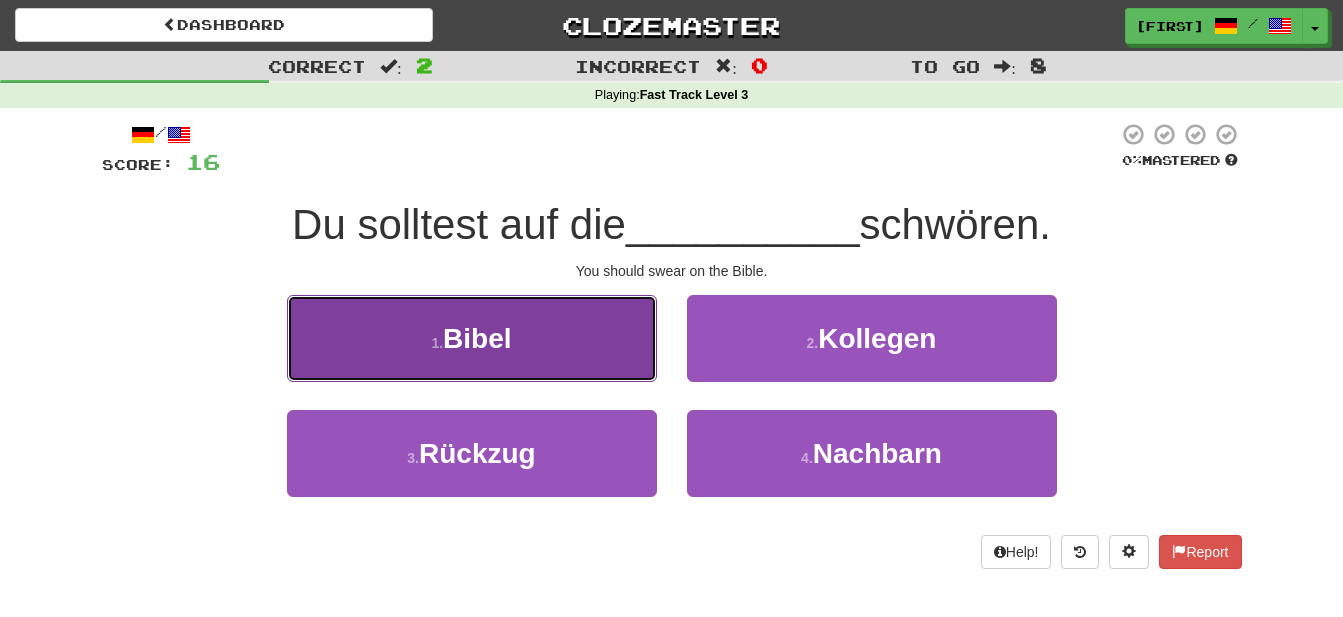 click on "Bibel" at bounding box center [477, 338] 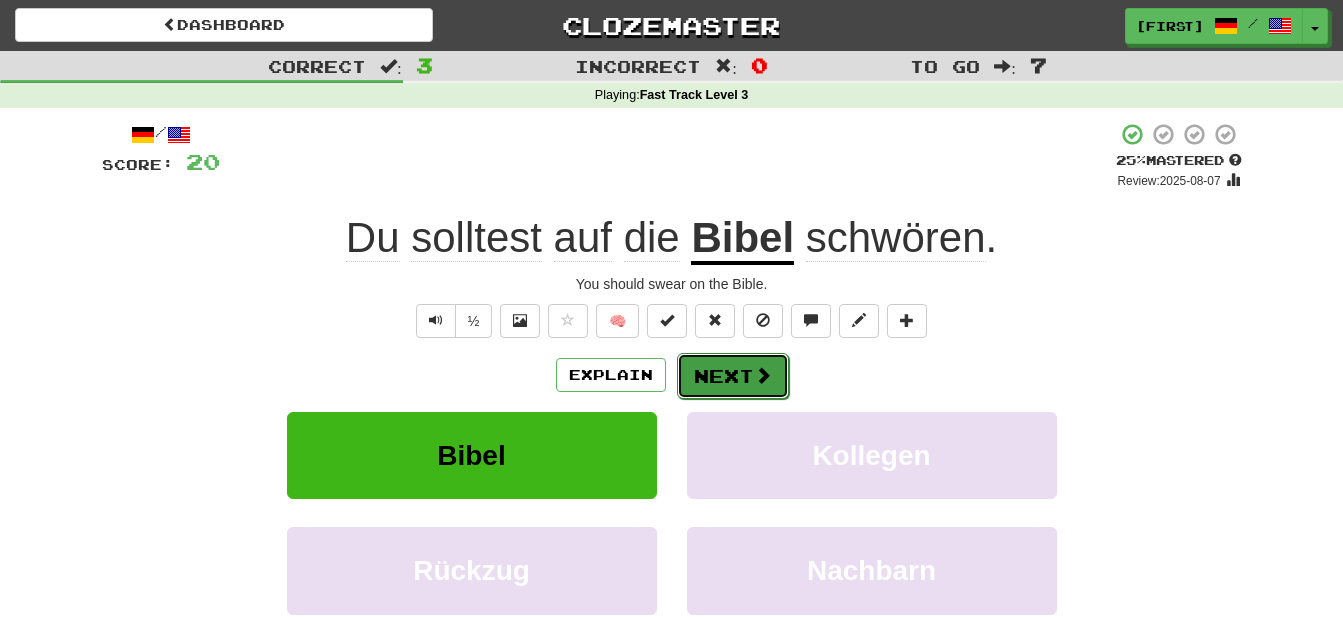click on "Next" at bounding box center (733, 376) 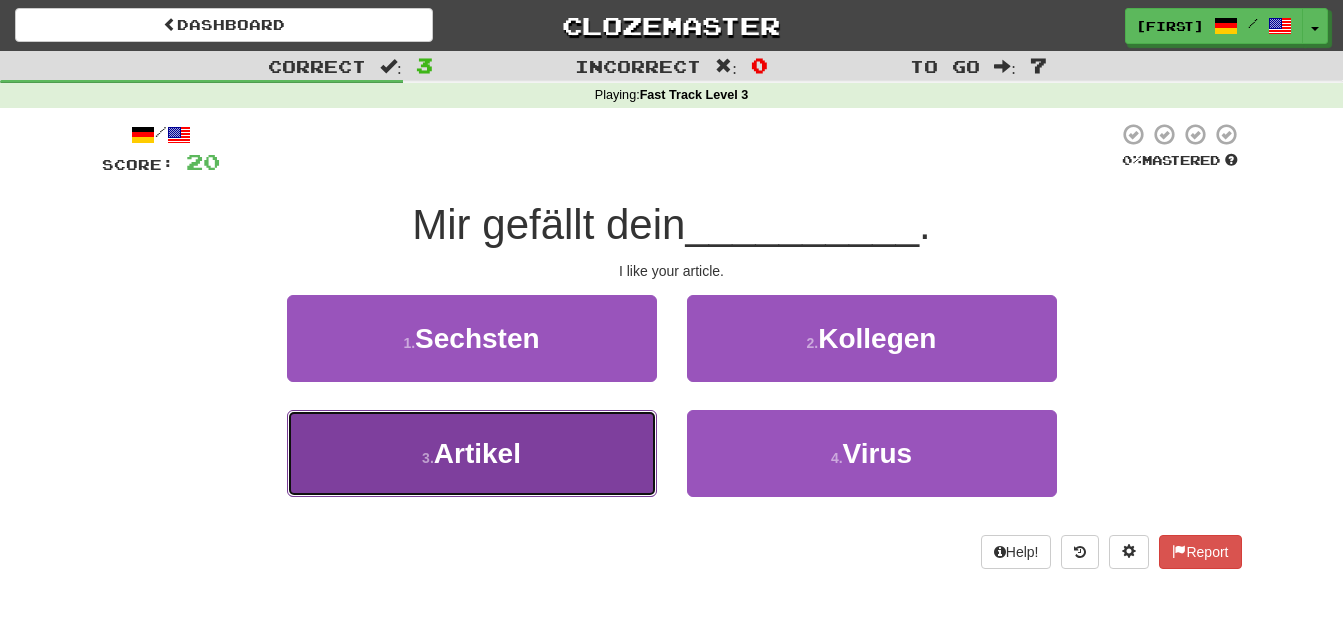 click on "Artikel" at bounding box center [477, 453] 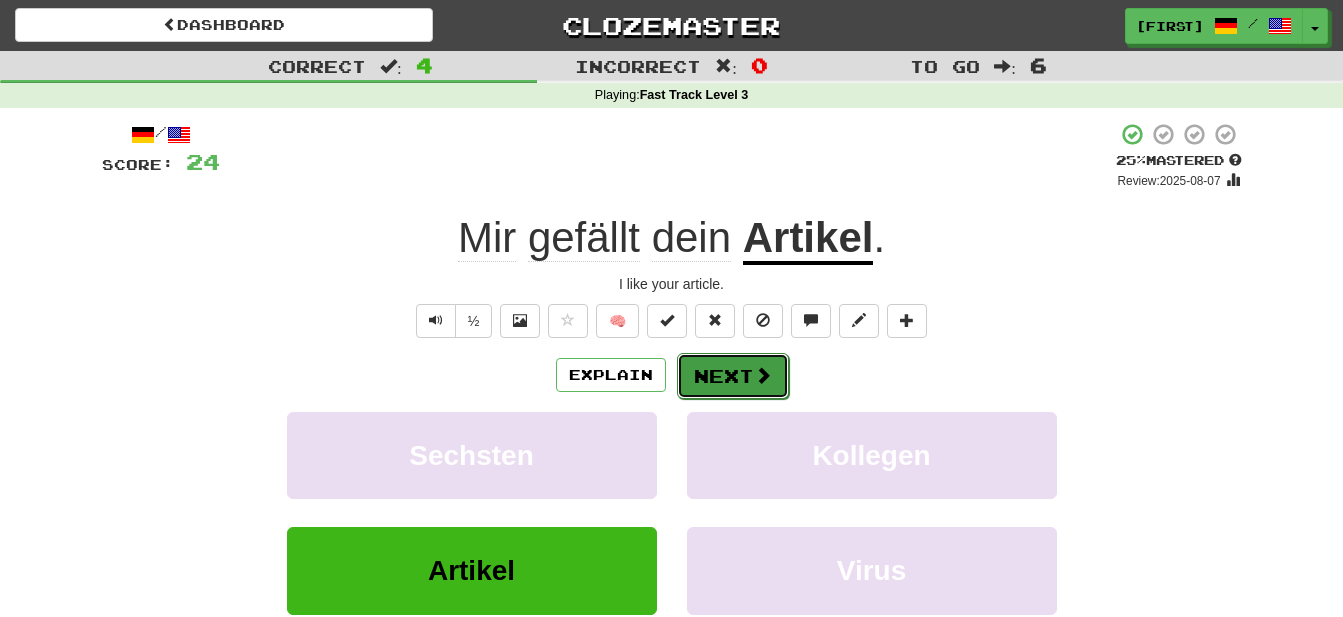 click on "Next" at bounding box center (733, 376) 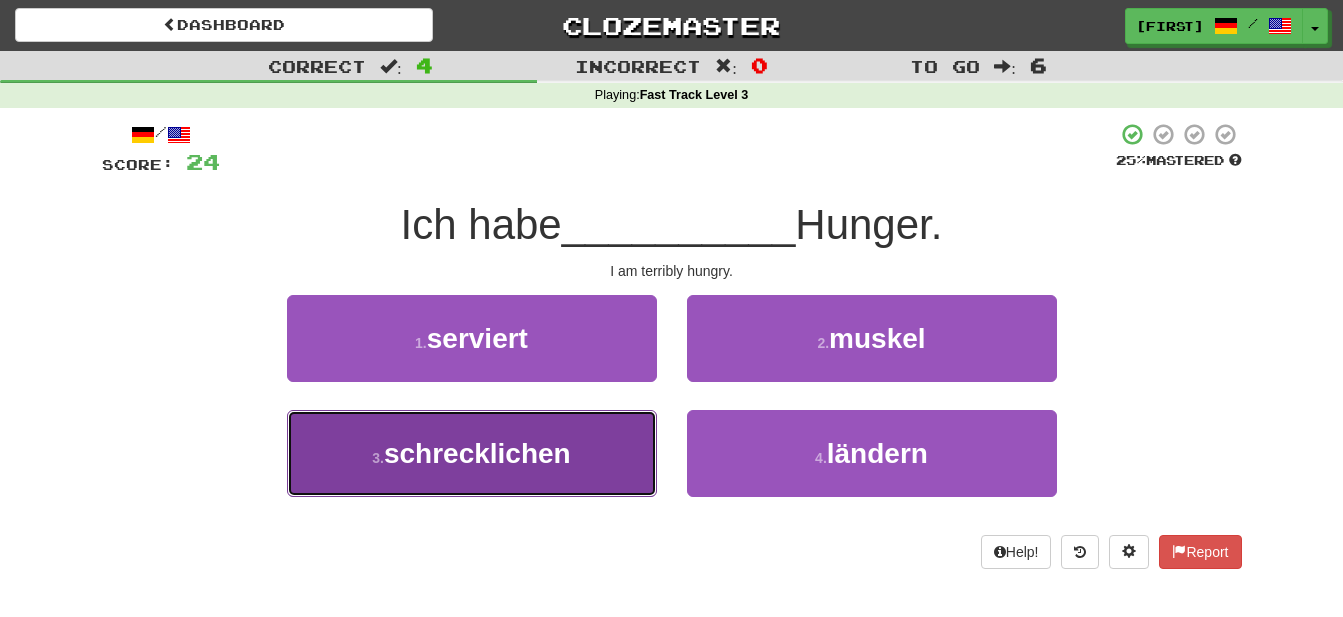 click on "schrecklichen" at bounding box center [477, 453] 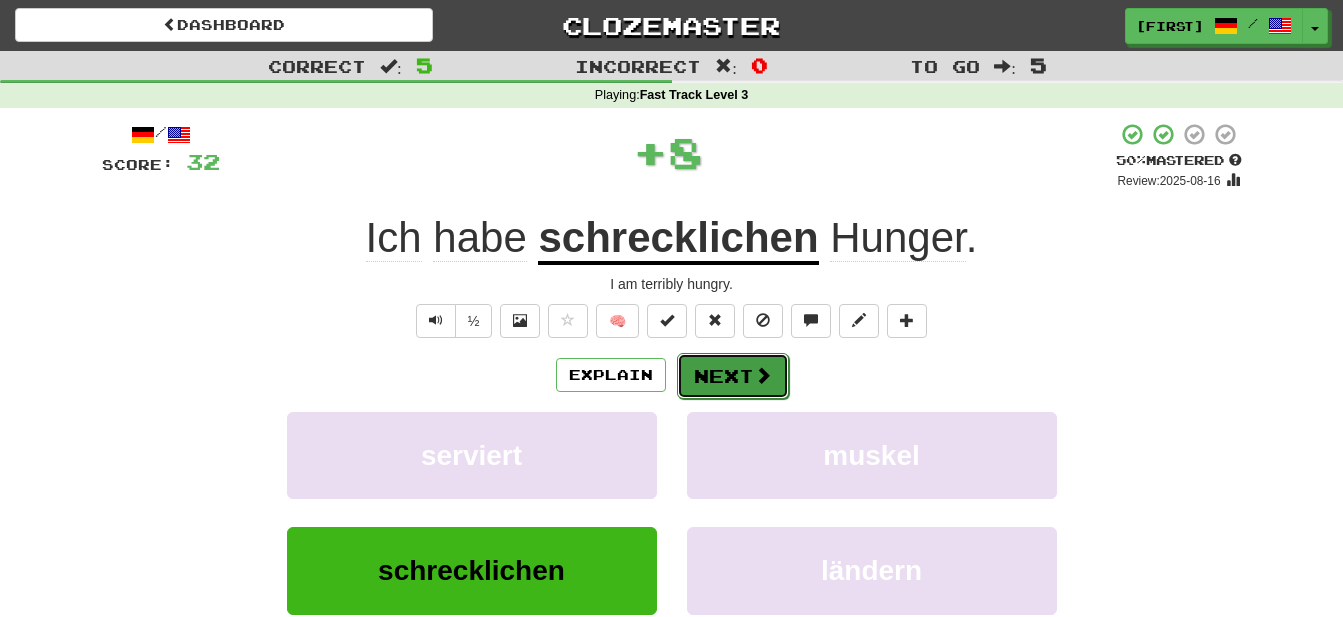 click on "Next" at bounding box center [733, 376] 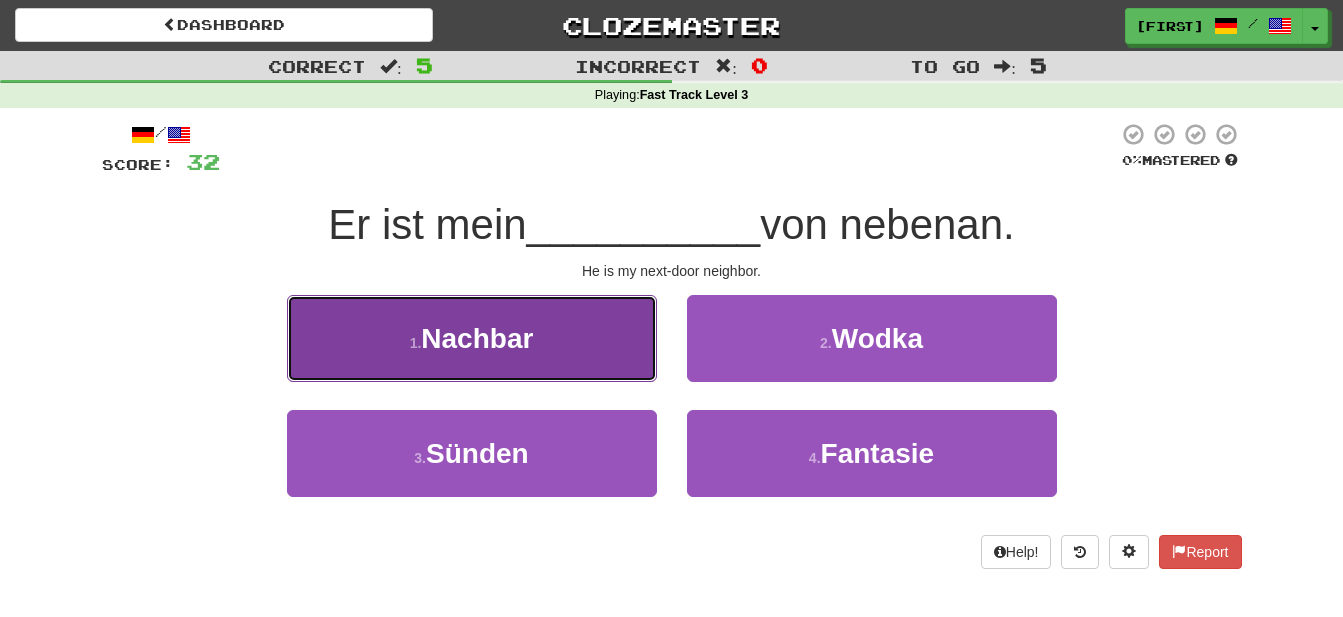 click on "Nachbar" at bounding box center [477, 338] 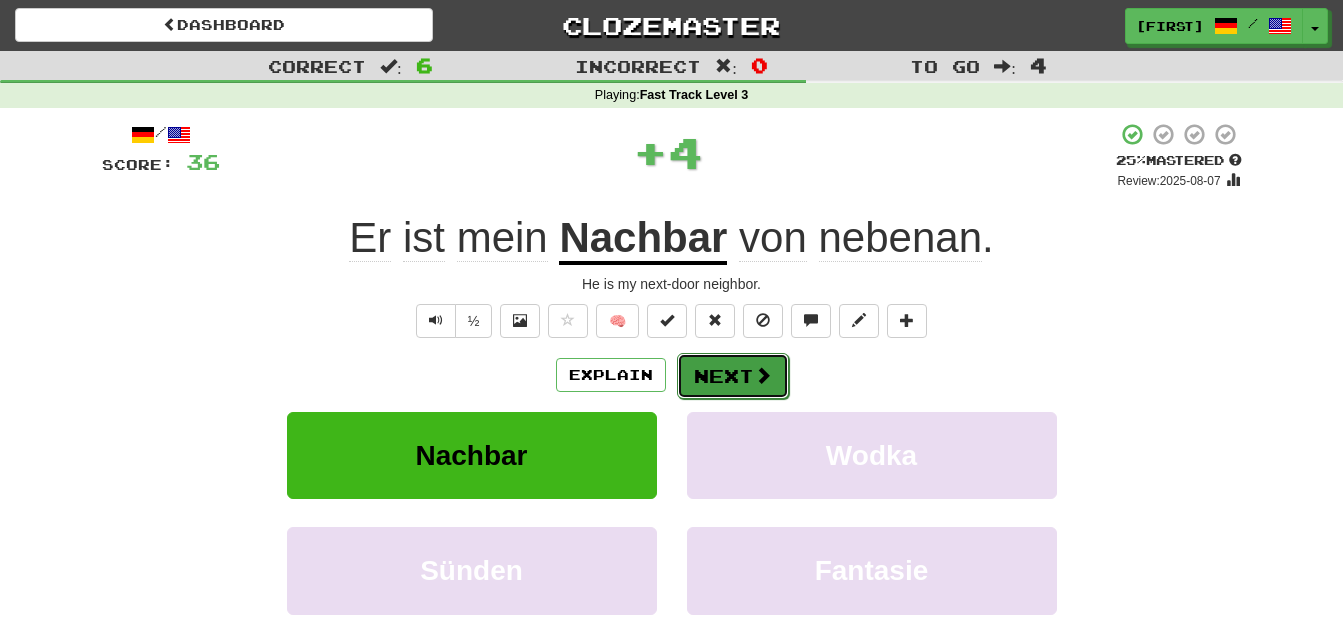 click on "Next" at bounding box center [733, 376] 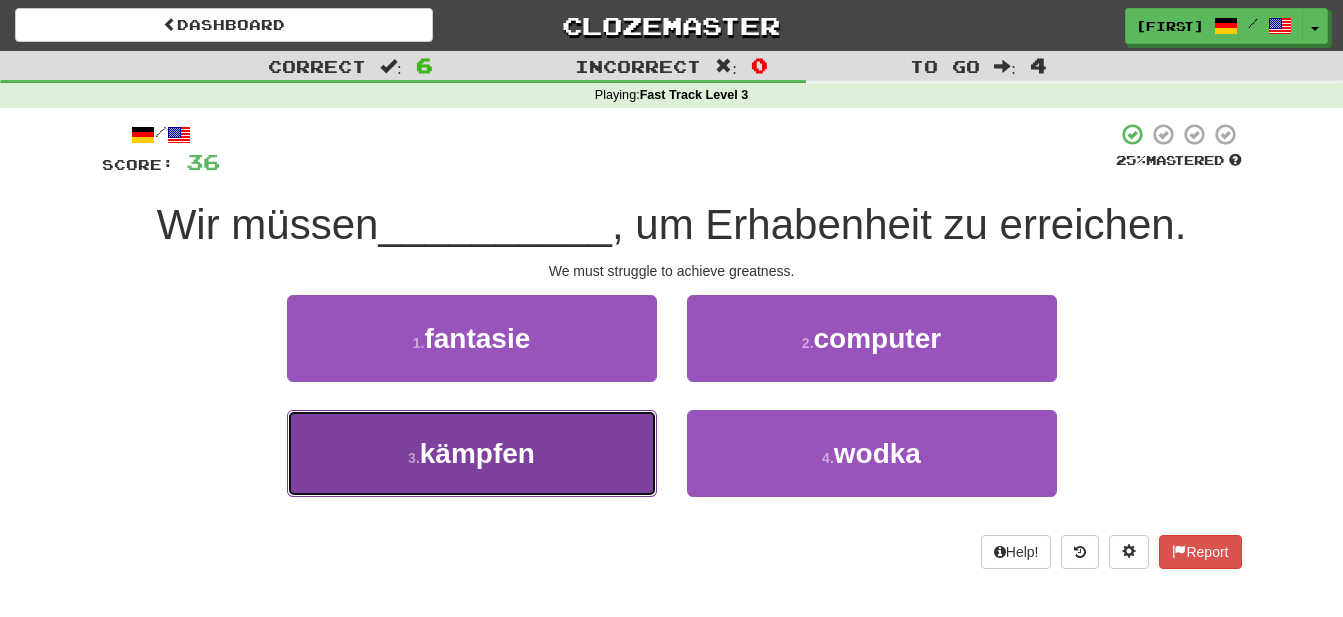 click on "kämpfen" at bounding box center [477, 453] 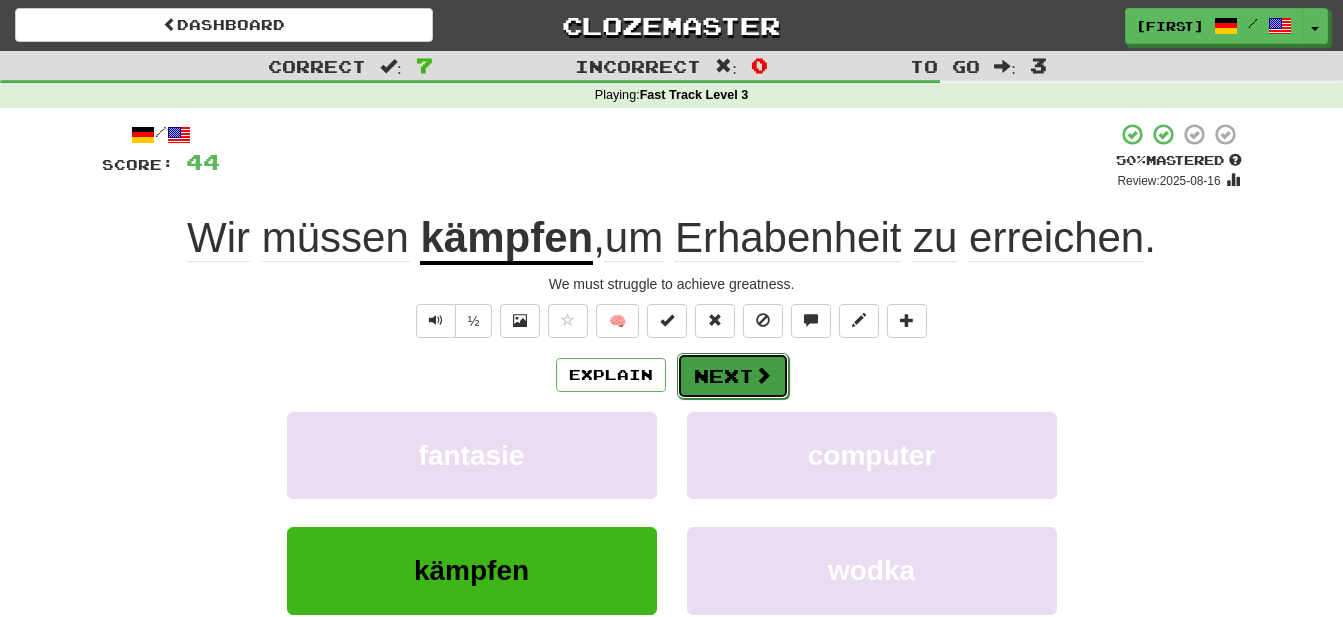 click on "Next" at bounding box center (733, 376) 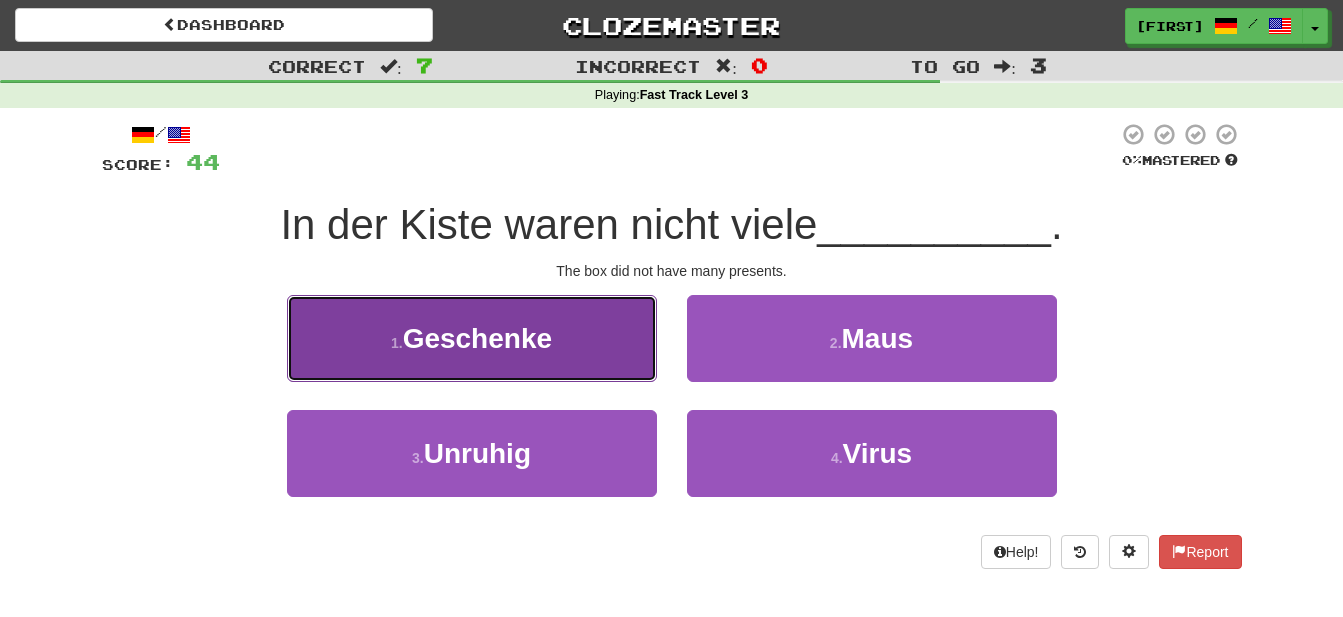click on "Geschenke" at bounding box center (477, 338) 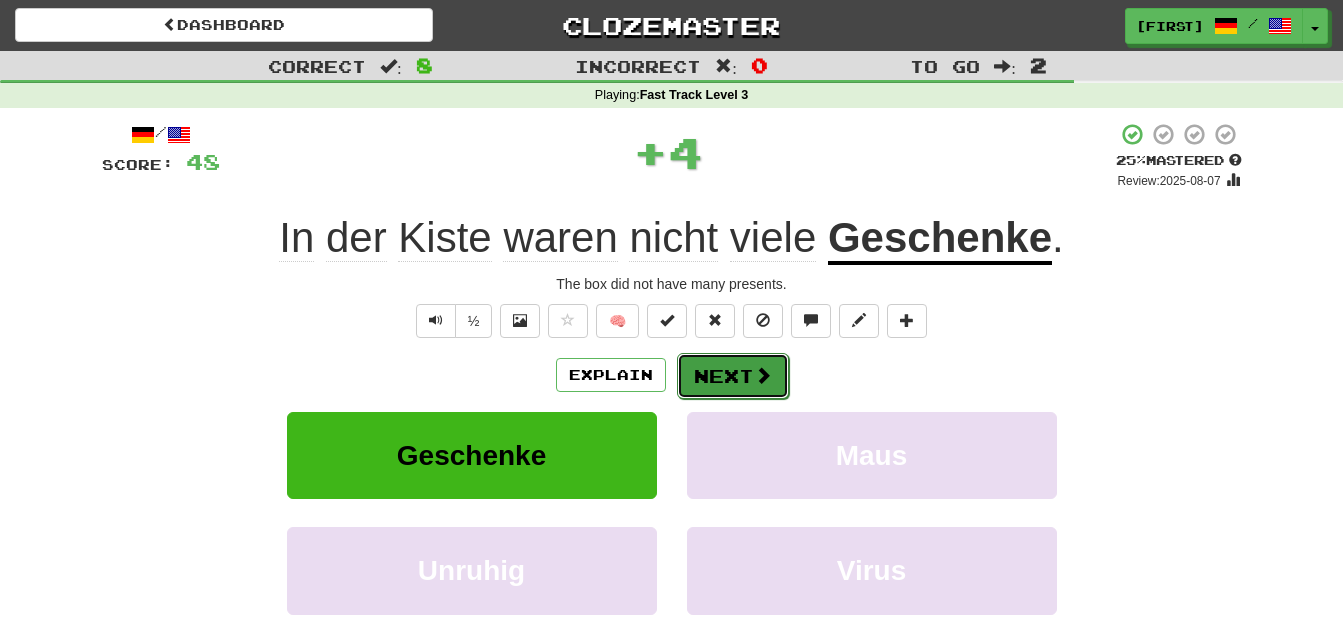 click on "Next" at bounding box center [733, 376] 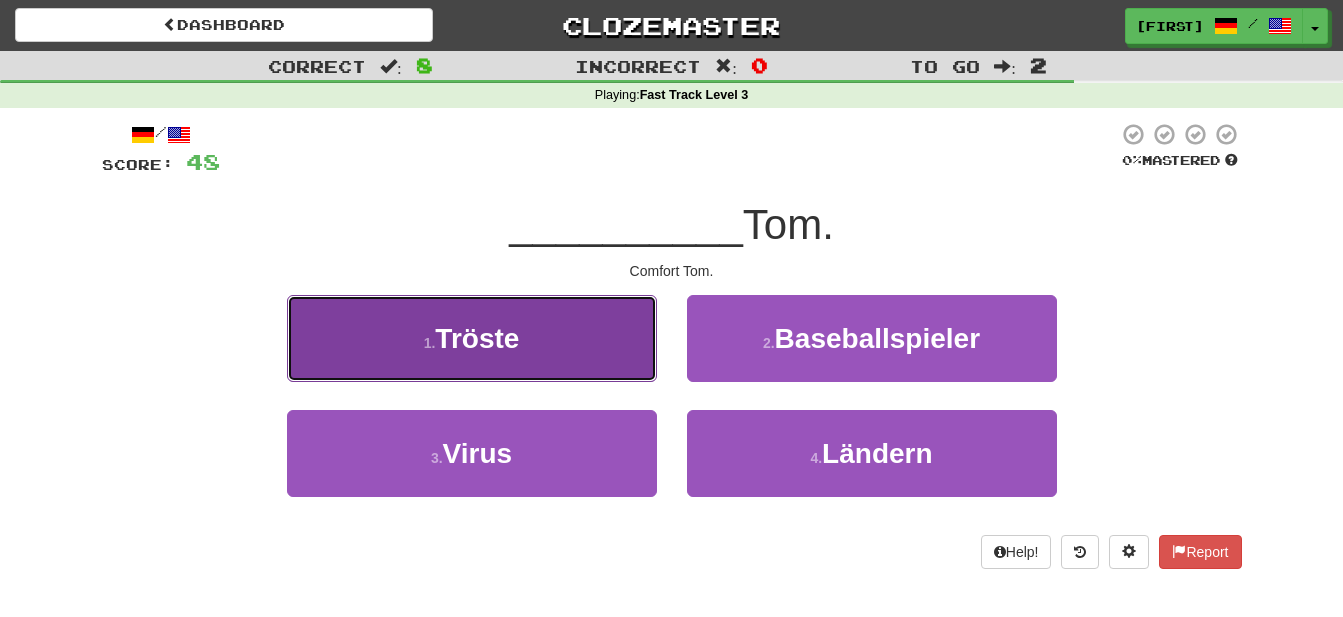 click on "Tröste" at bounding box center (477, 338) 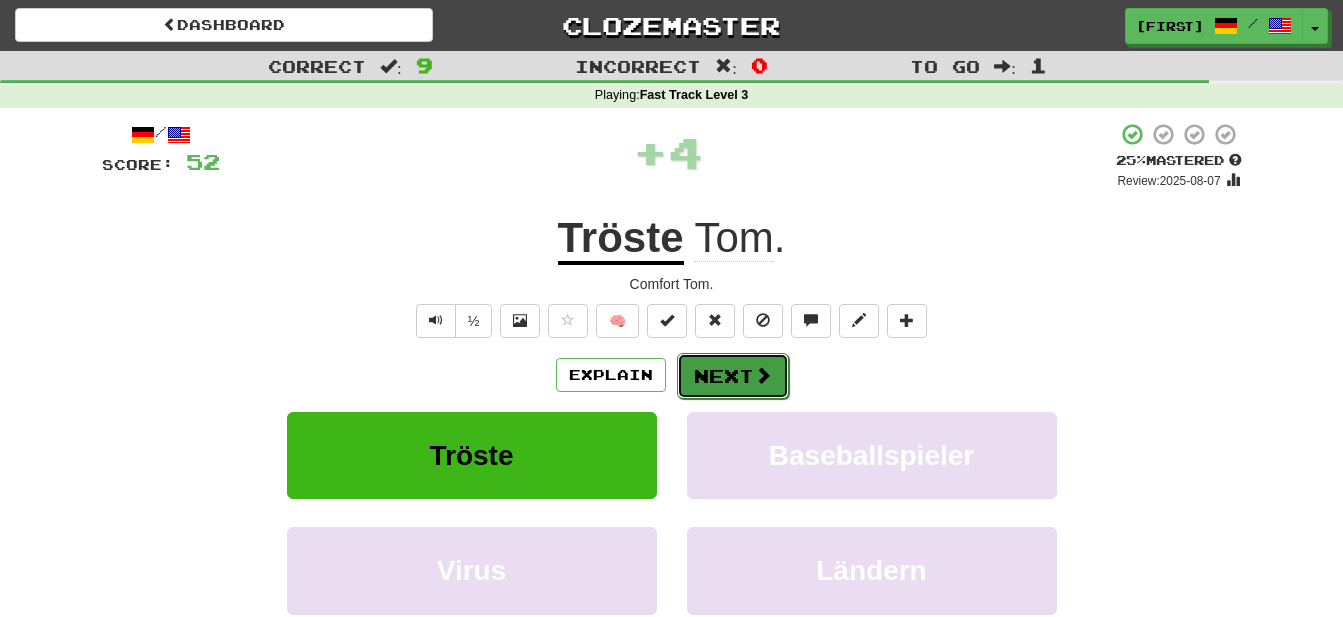 click on "Next" at bounding box center (733, 376) 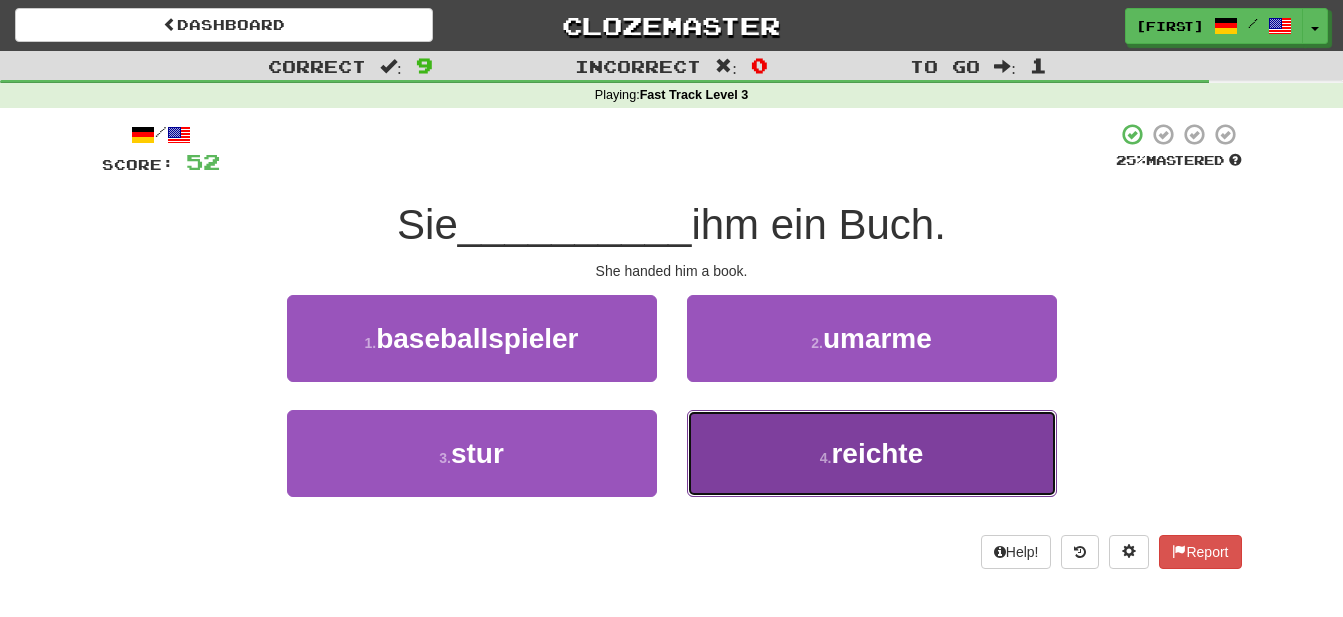 click on "reichte" at bounding box center (877, 453) 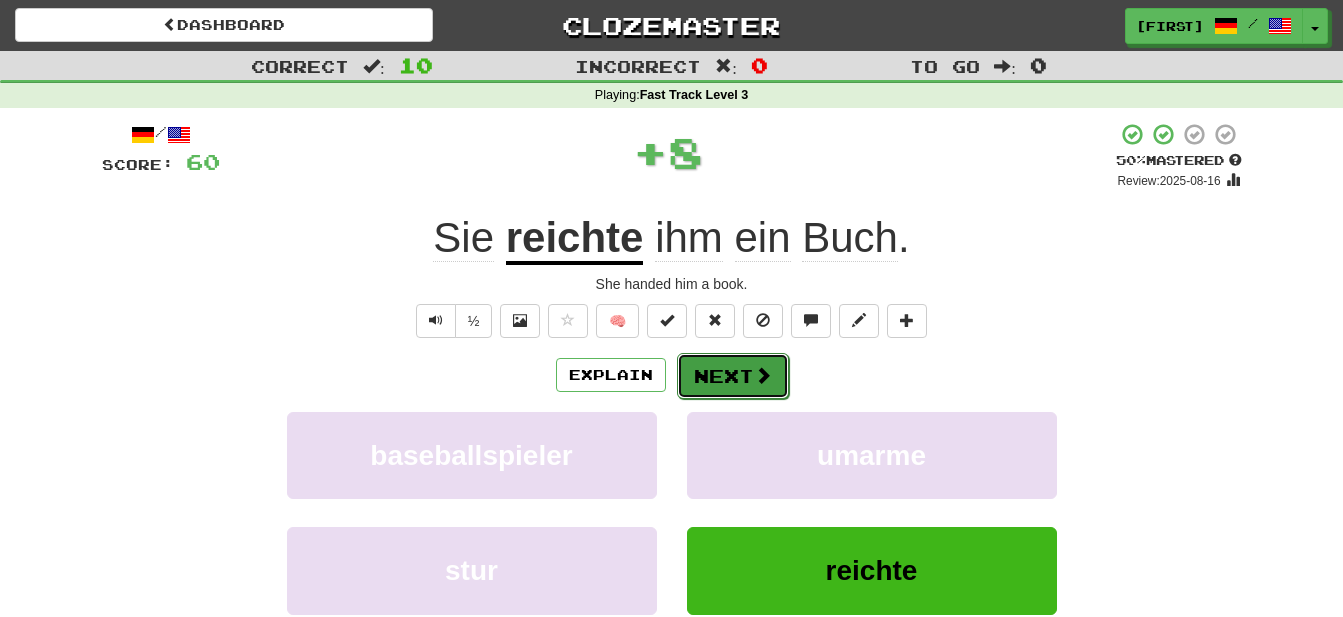 click at bounding box center (763, 375) 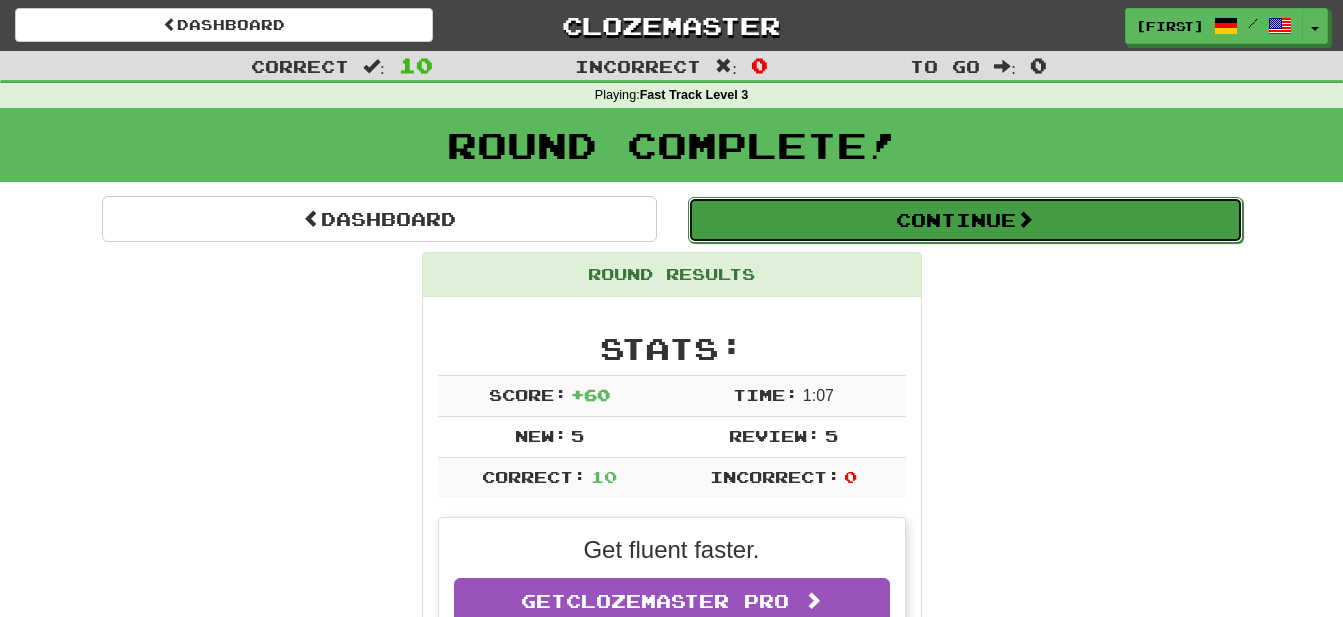 click on "Continue" at bounding box center (965, 220) 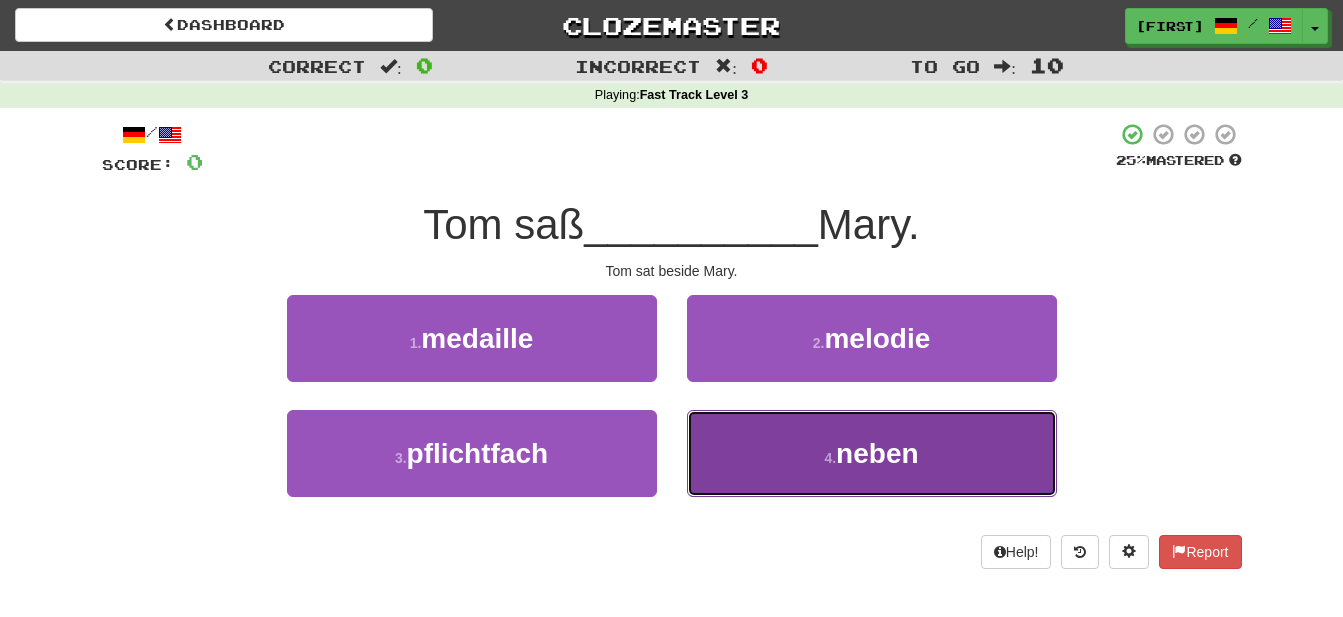 click on "neben" at bounding box center (877, 453) 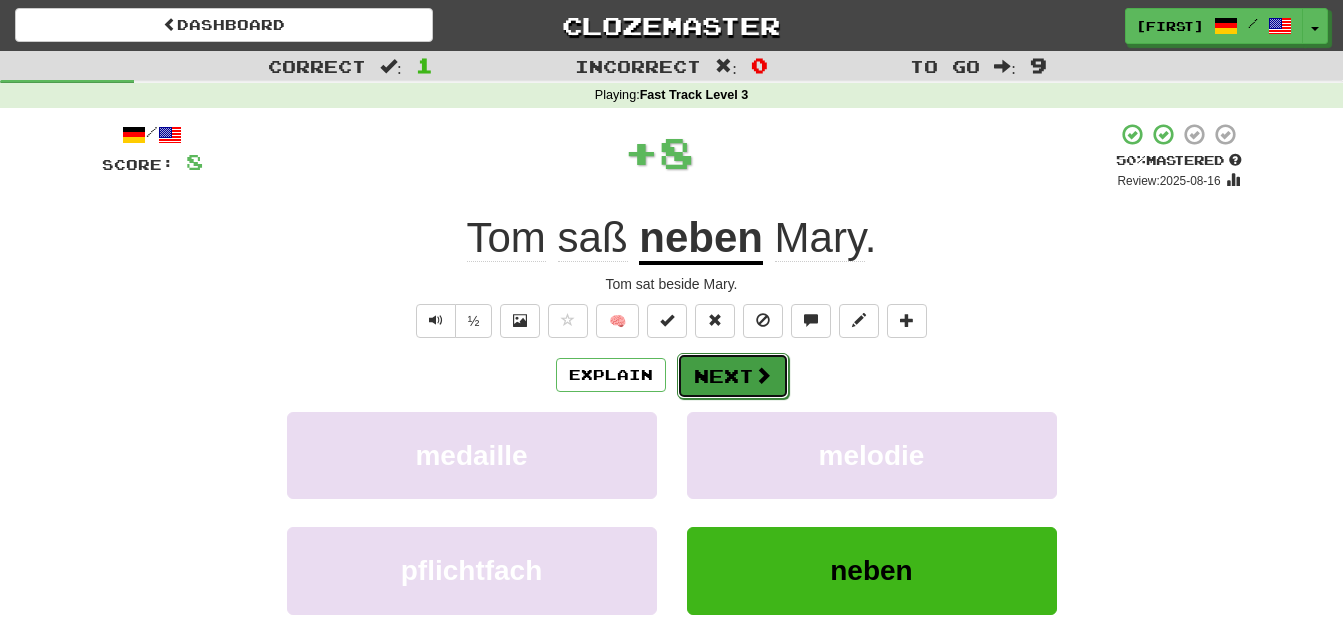 click on "Next" at bounding box center [733, 376] 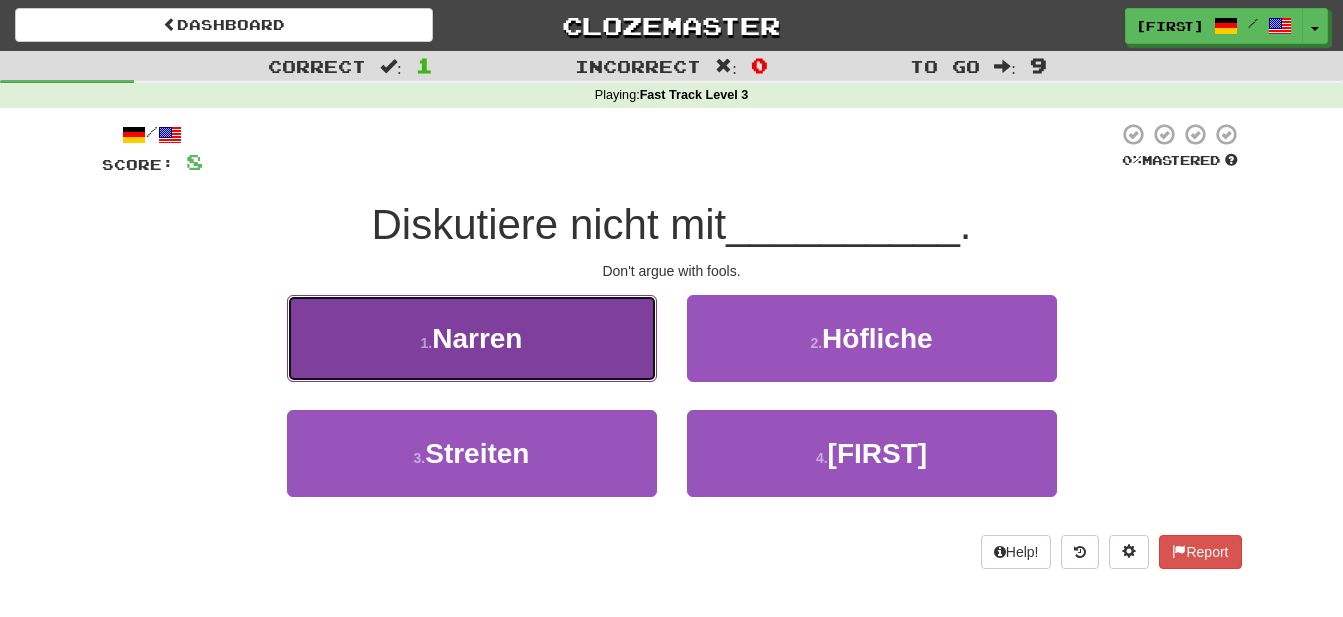 click on "Narren" at bounding box center [477, 338] 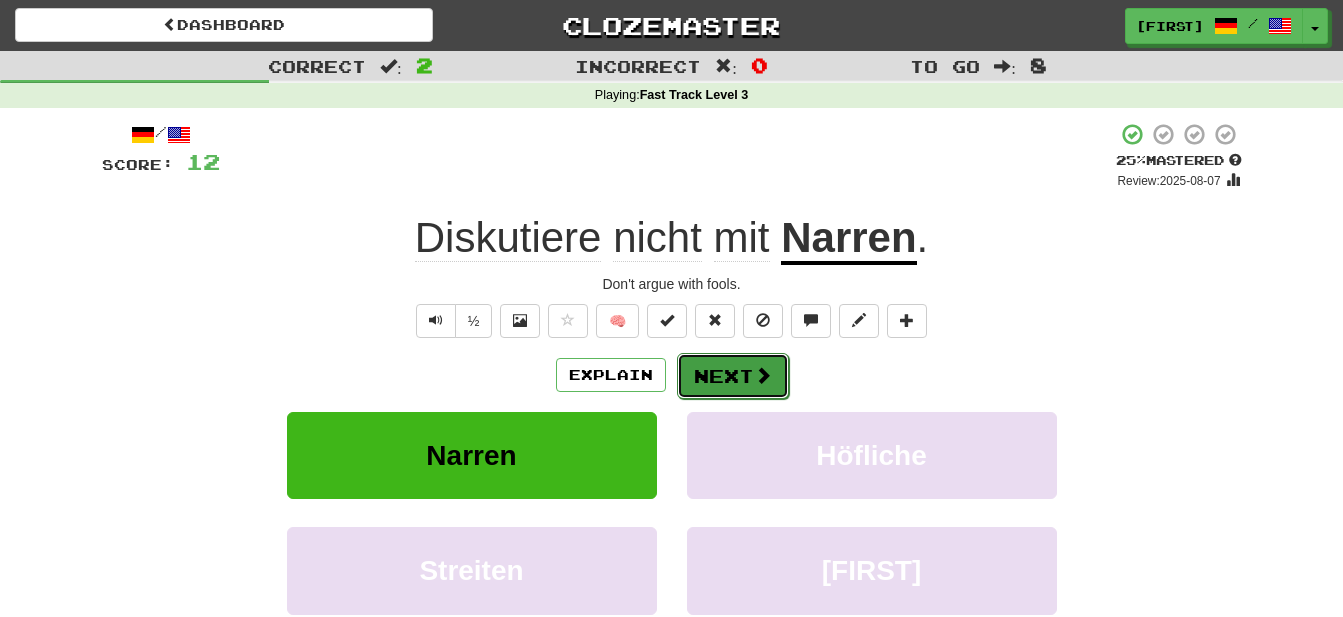 click on "Next" at bounding box center [733, 376] 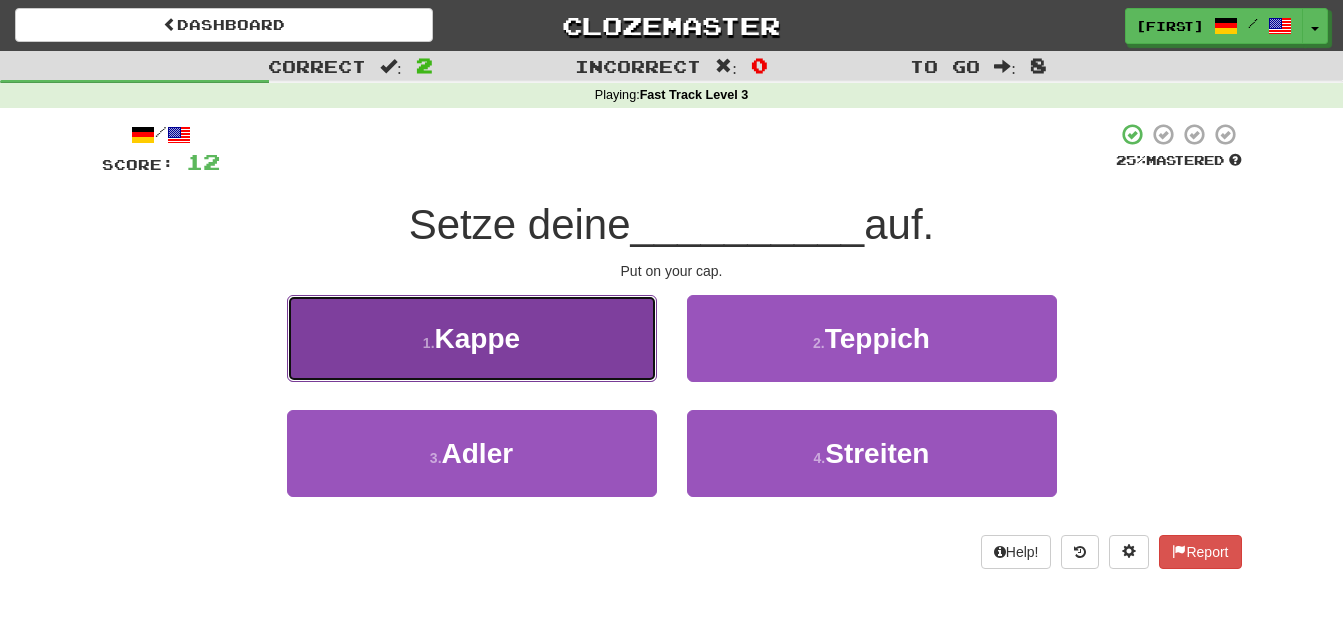 click on "Kappe" at bounding box center (478, 338) 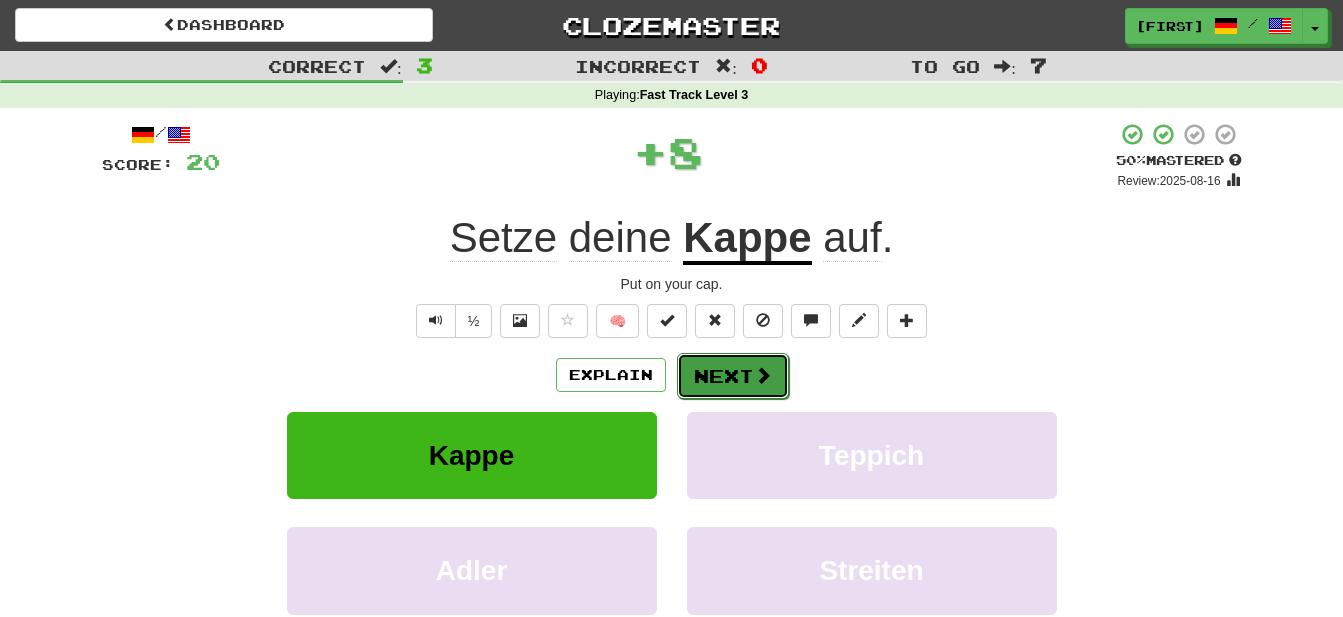 click on "Next" at bounding box center (733, 376) 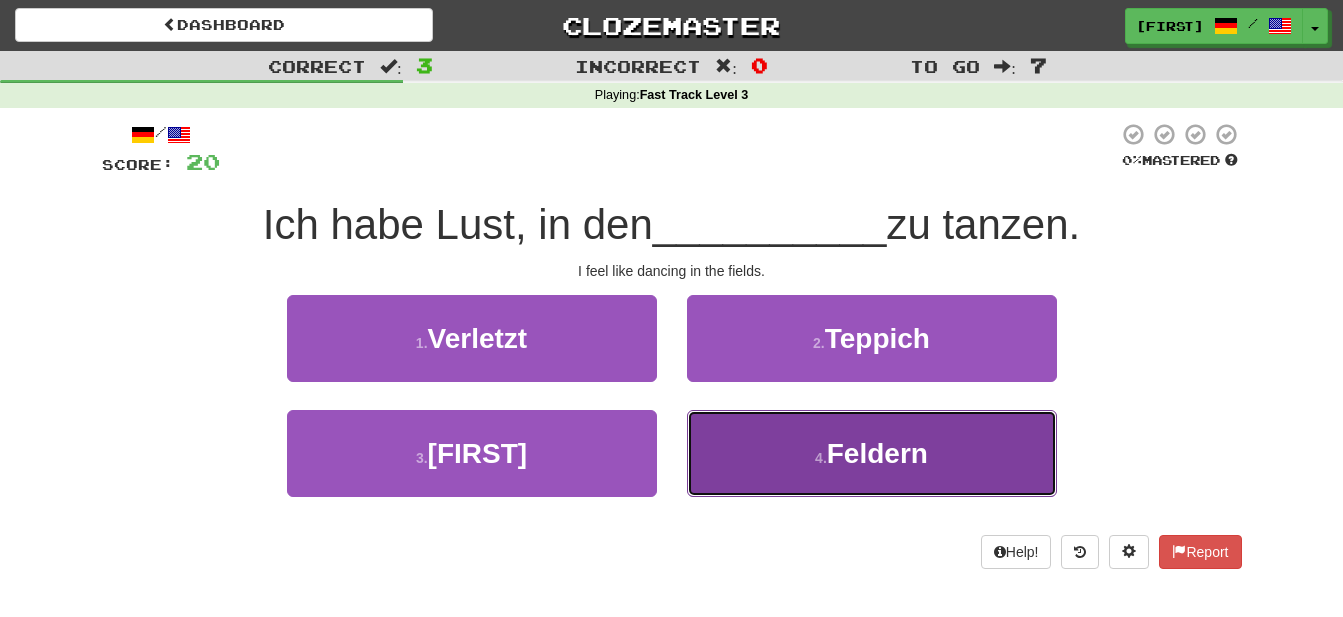 click on "Feldern" at bounding box center [877, 453] 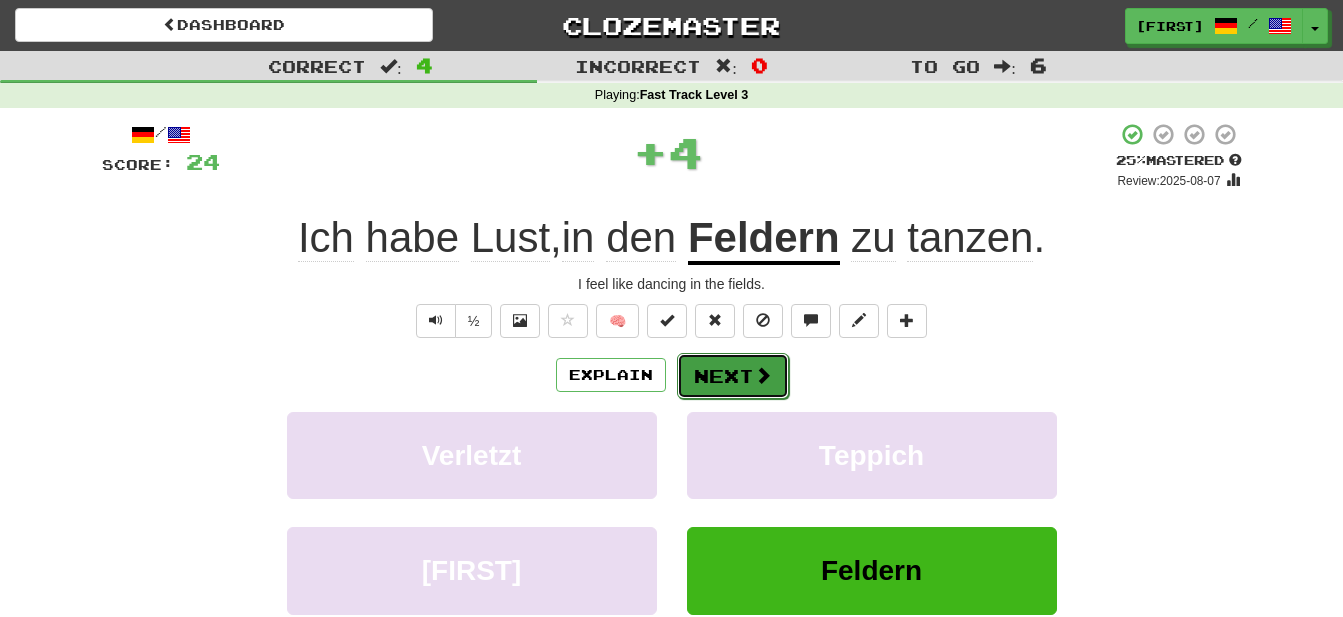 click on "Next" at bounding box center (733, 376) 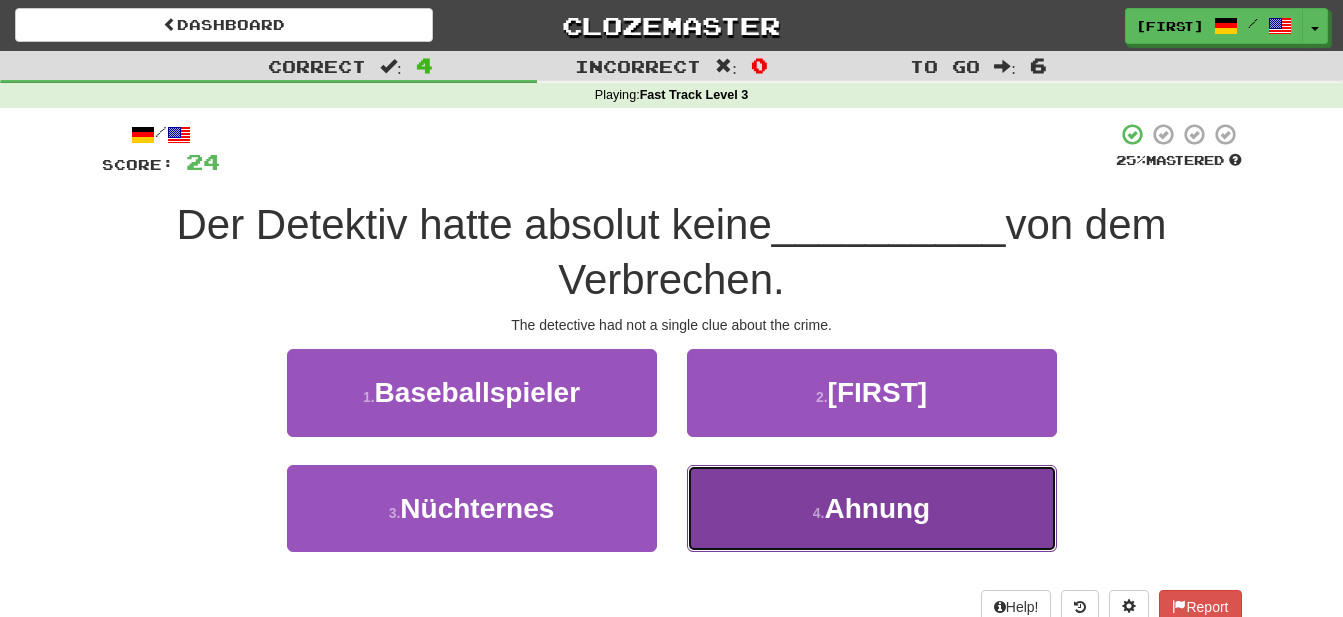 click on "Ahnung" at bounding box center (877, 508) 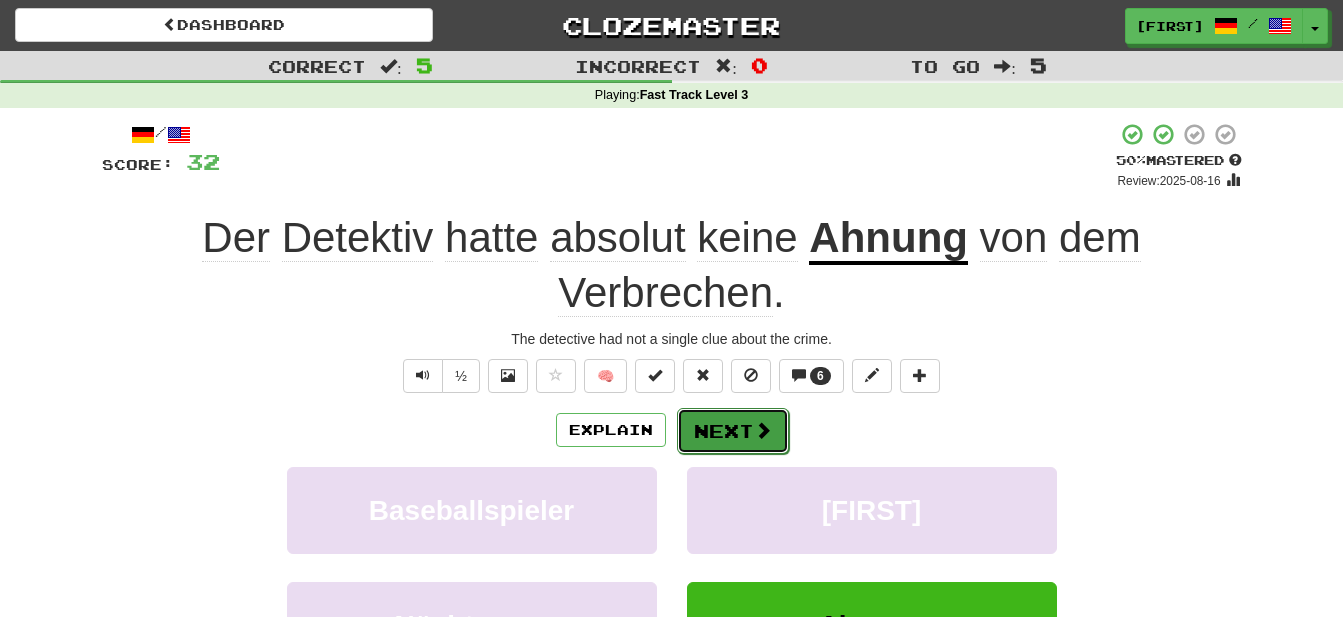 click on "Next" at bounding box center [733, 431] 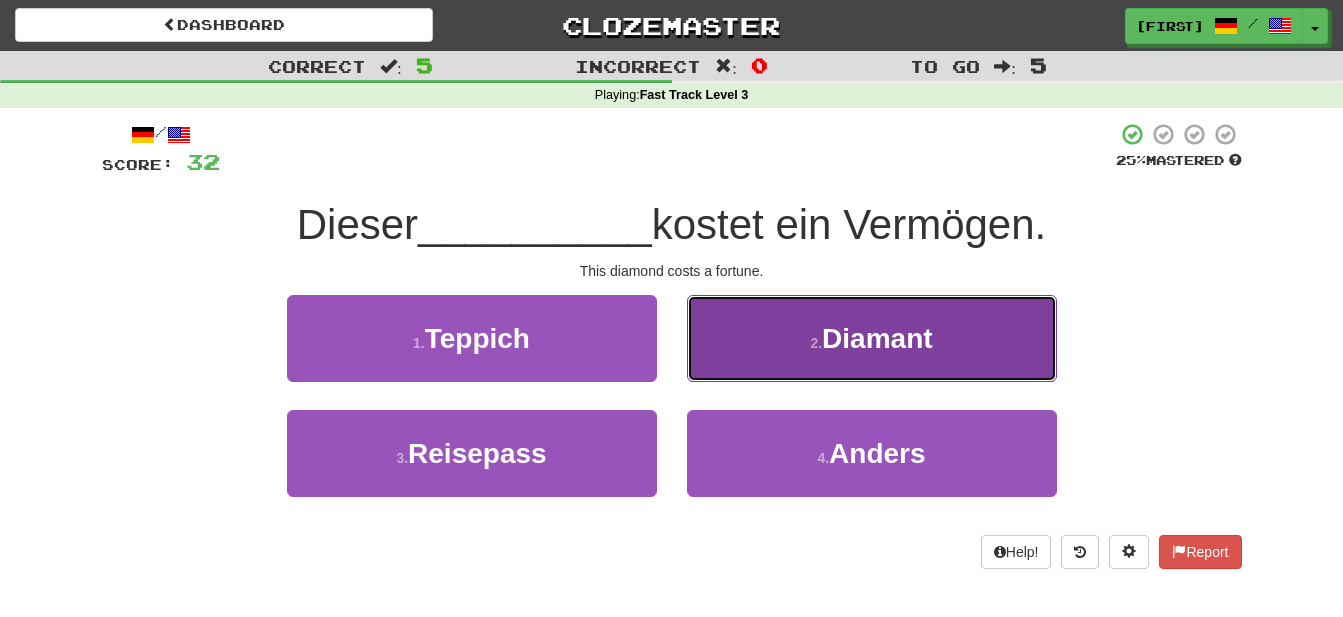 click on "Diamant" at bounding box center (877, 338) 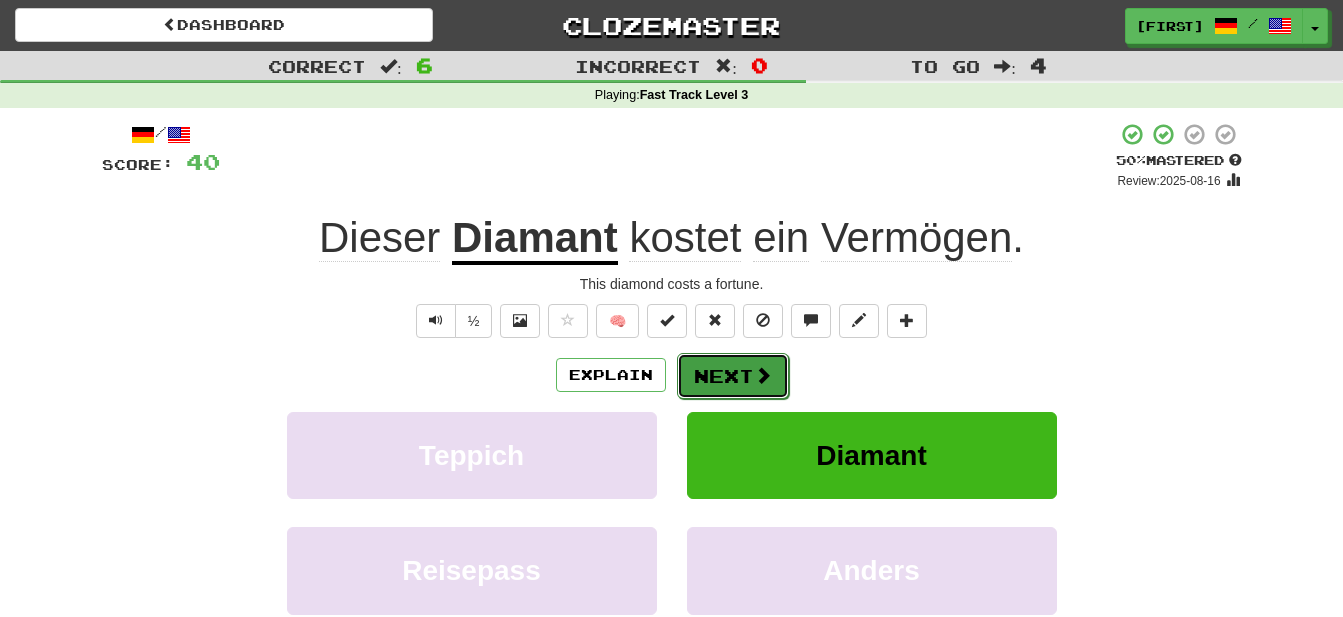 click on "Next" at bounding box center [733, 376] 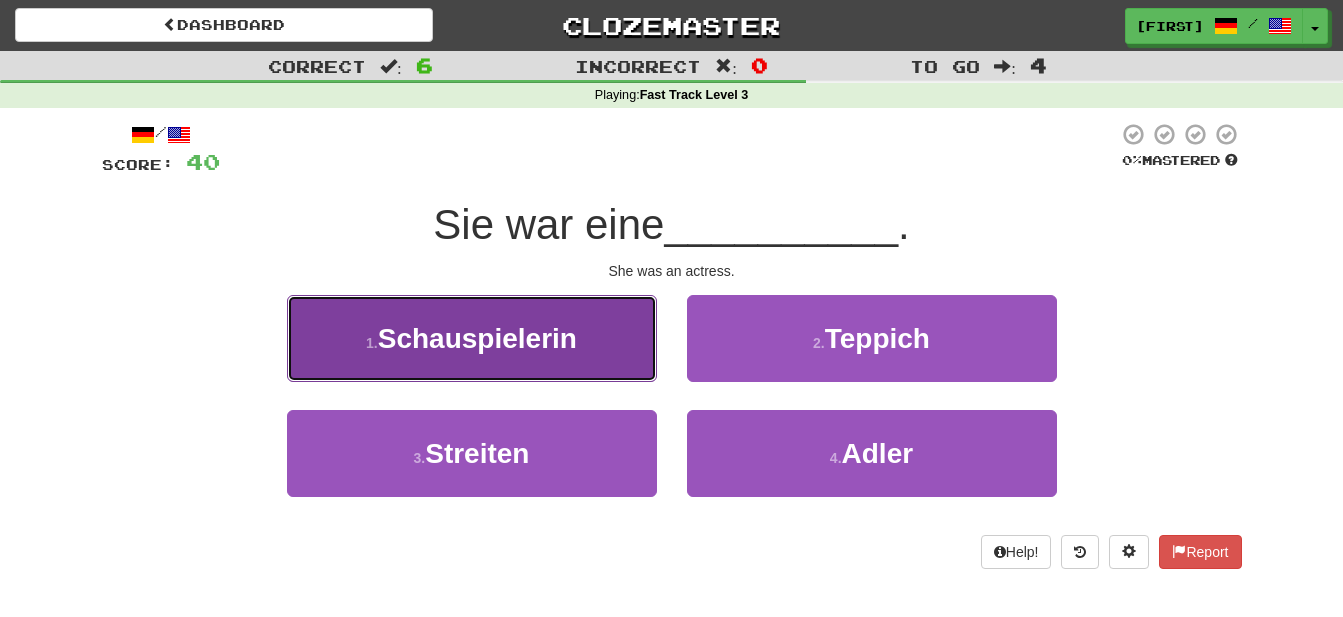 click on "Schauspielerin" at bounding box center (477, 338) 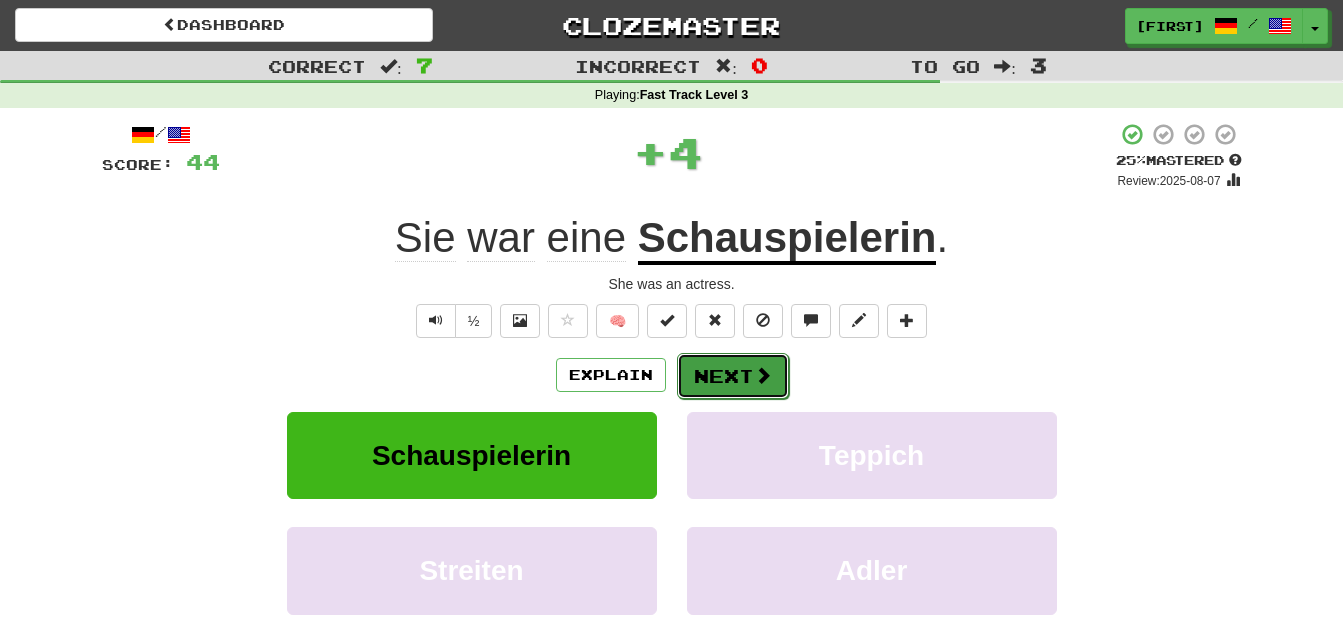 click on "Next" at bounding box center (733, 376) 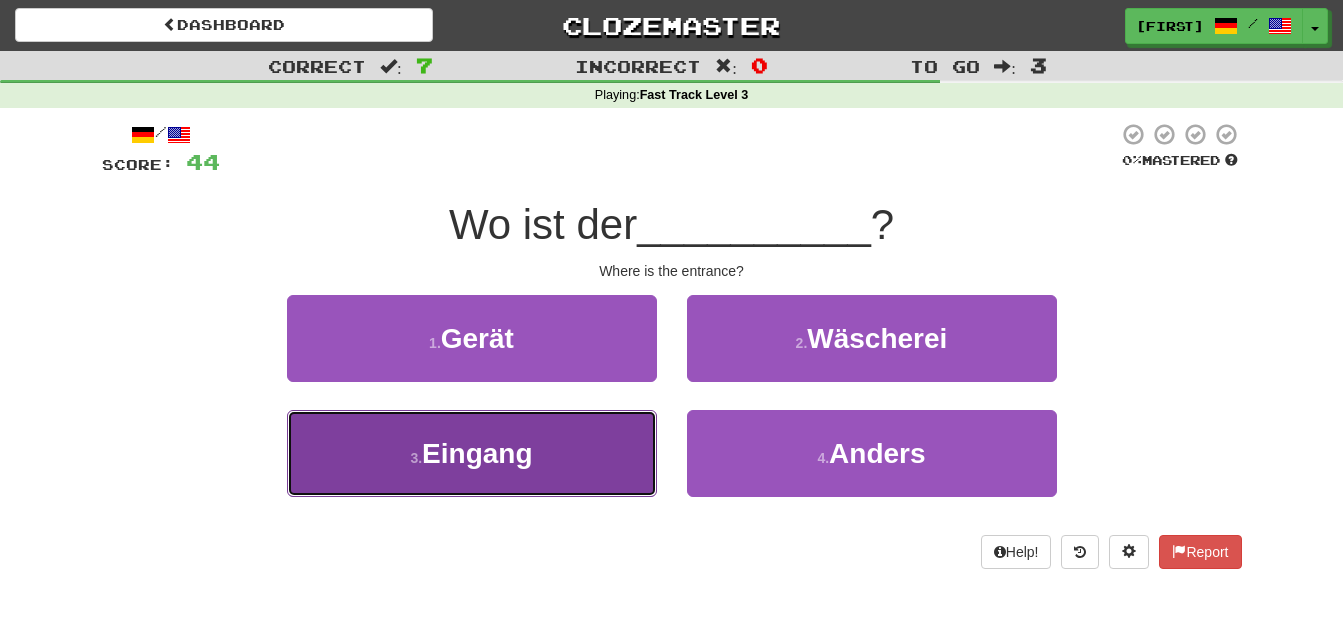 click on "Eingang" at bounding box center (477, 453) 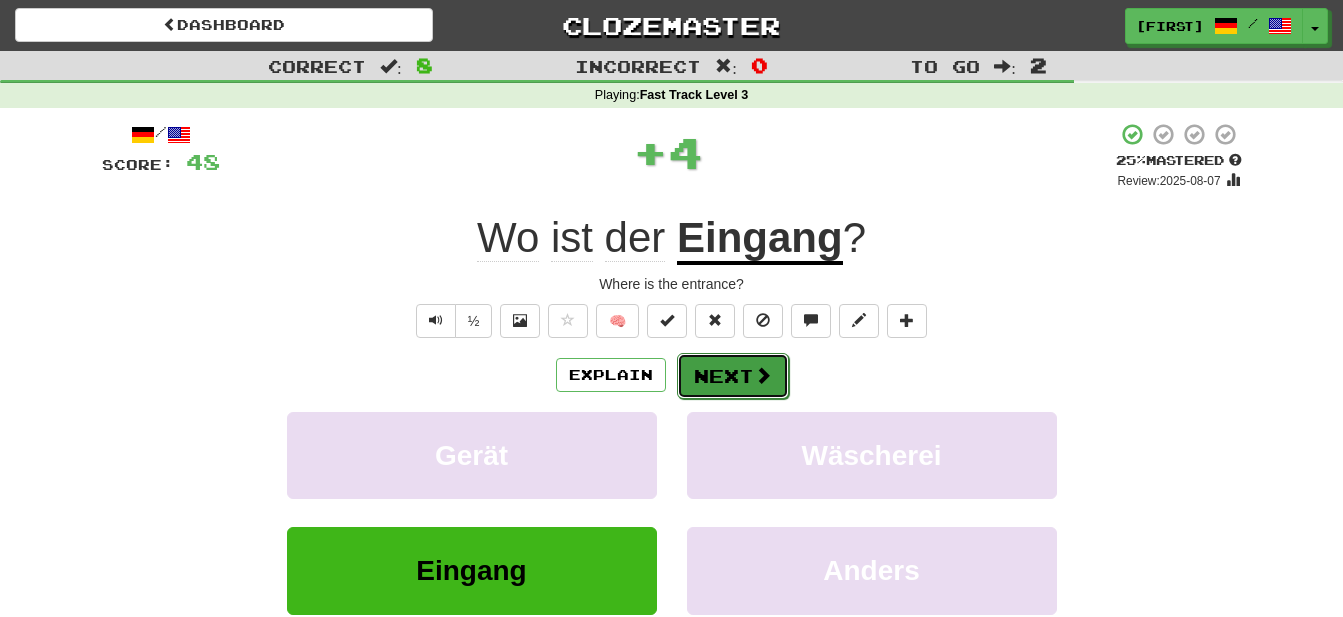 click on "Next" at bounding box center (733, 376) 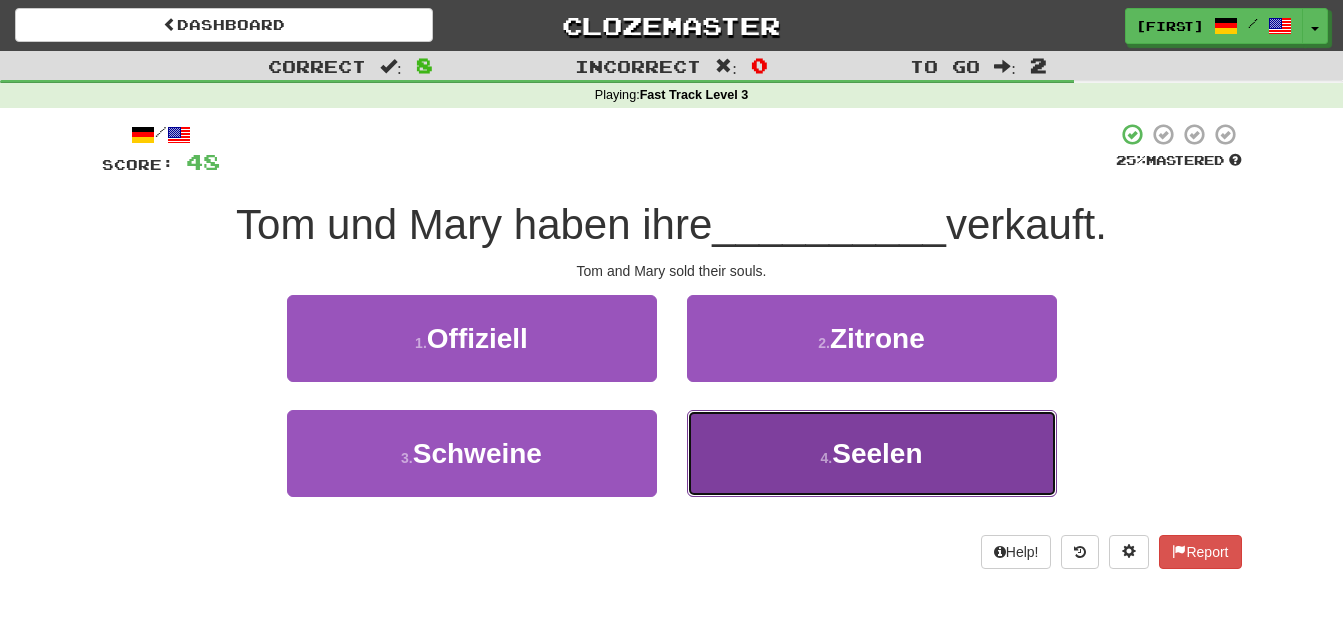click on "Seelen" at bounding box center [877, 453] 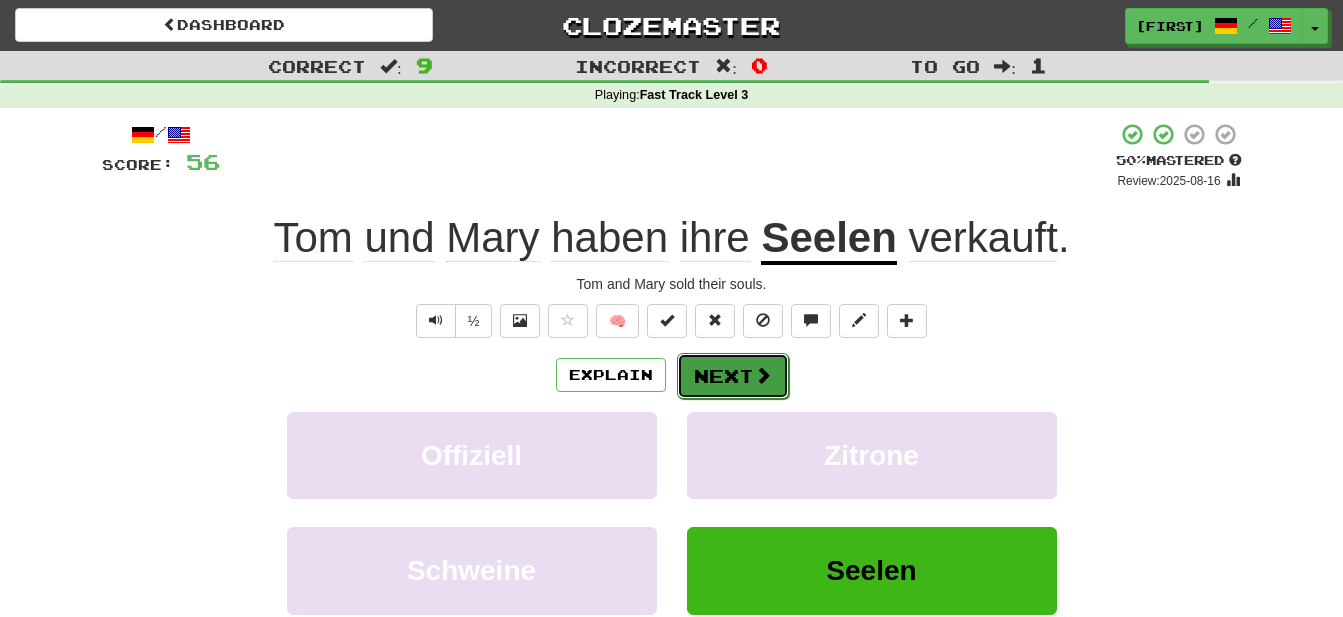 click on "Next" at bounding box center [733, 376] 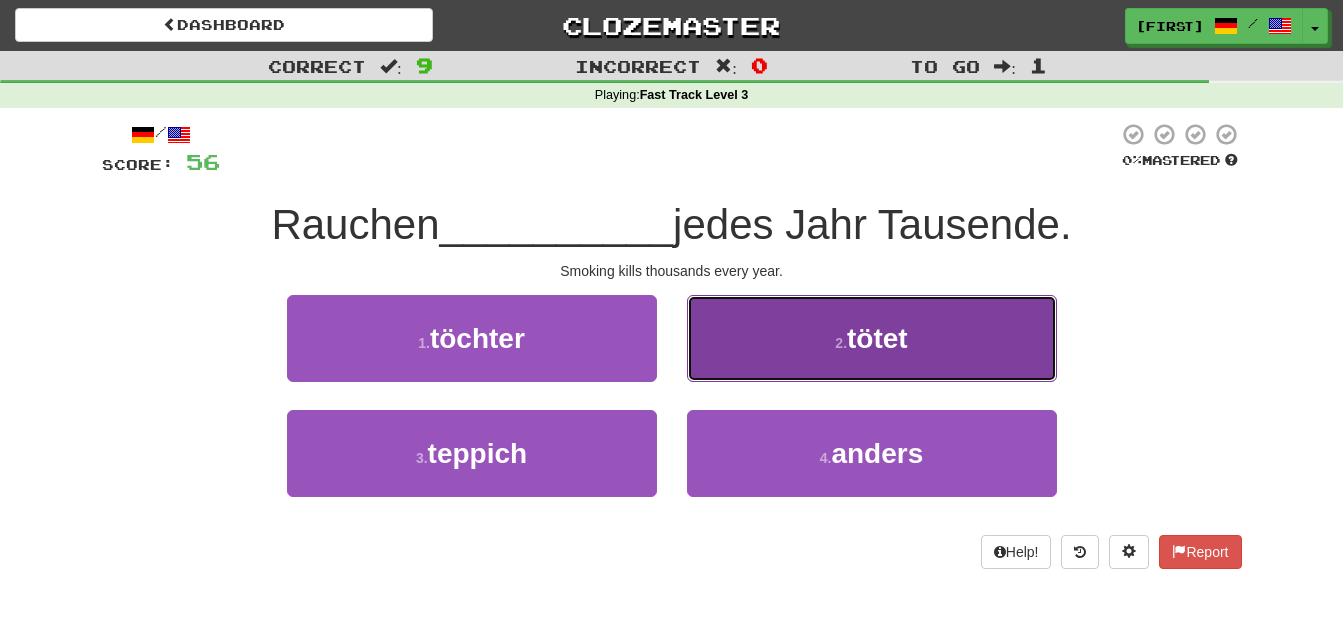 click on "tötet" at bounding box center (877, 338) 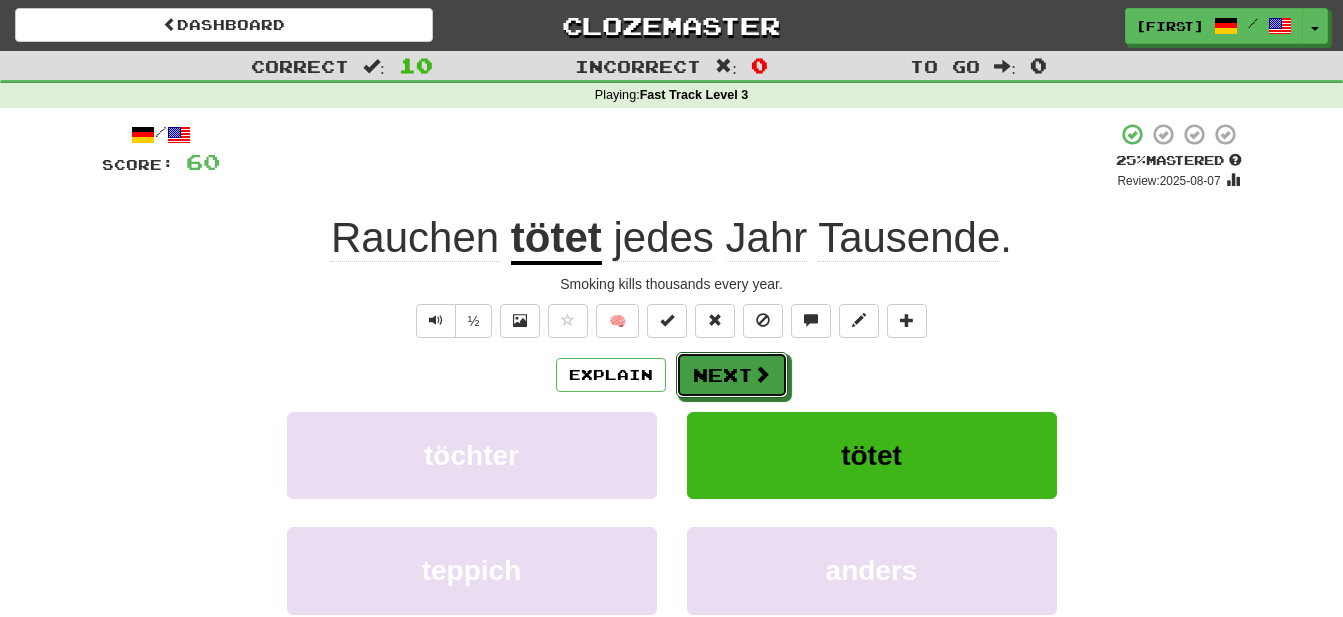 click on "Next" at bounding box center (732, 375) 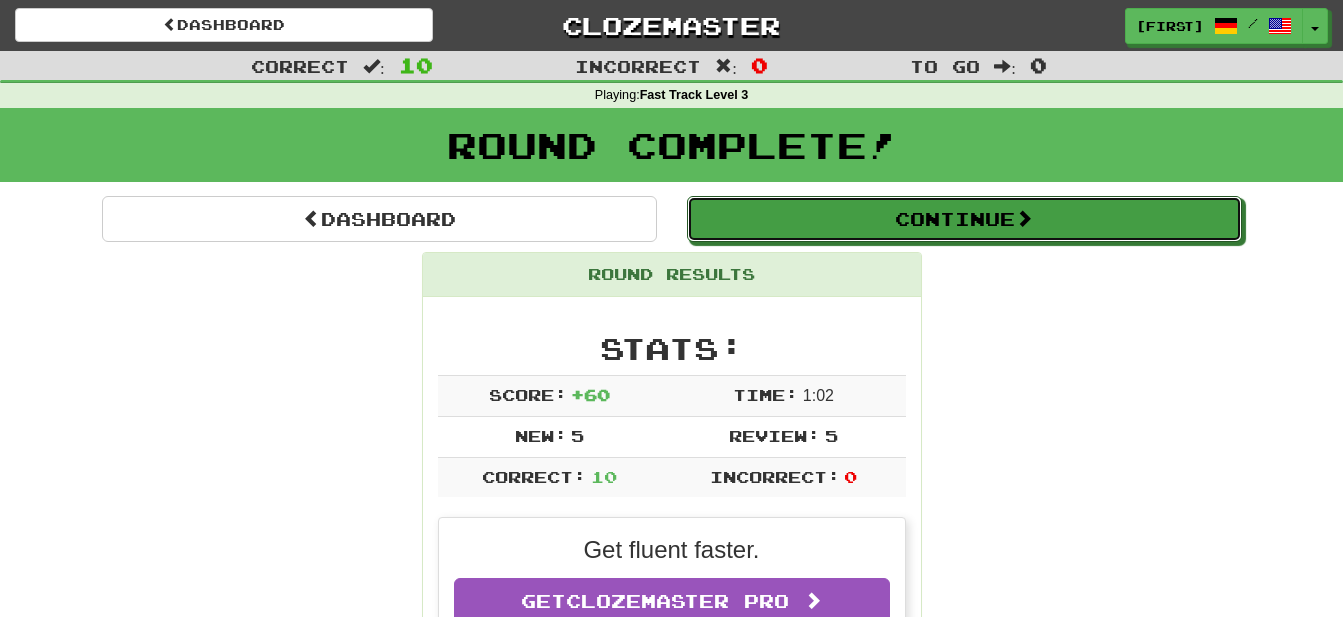 click on "Continue" at bounding box center [964, 219] 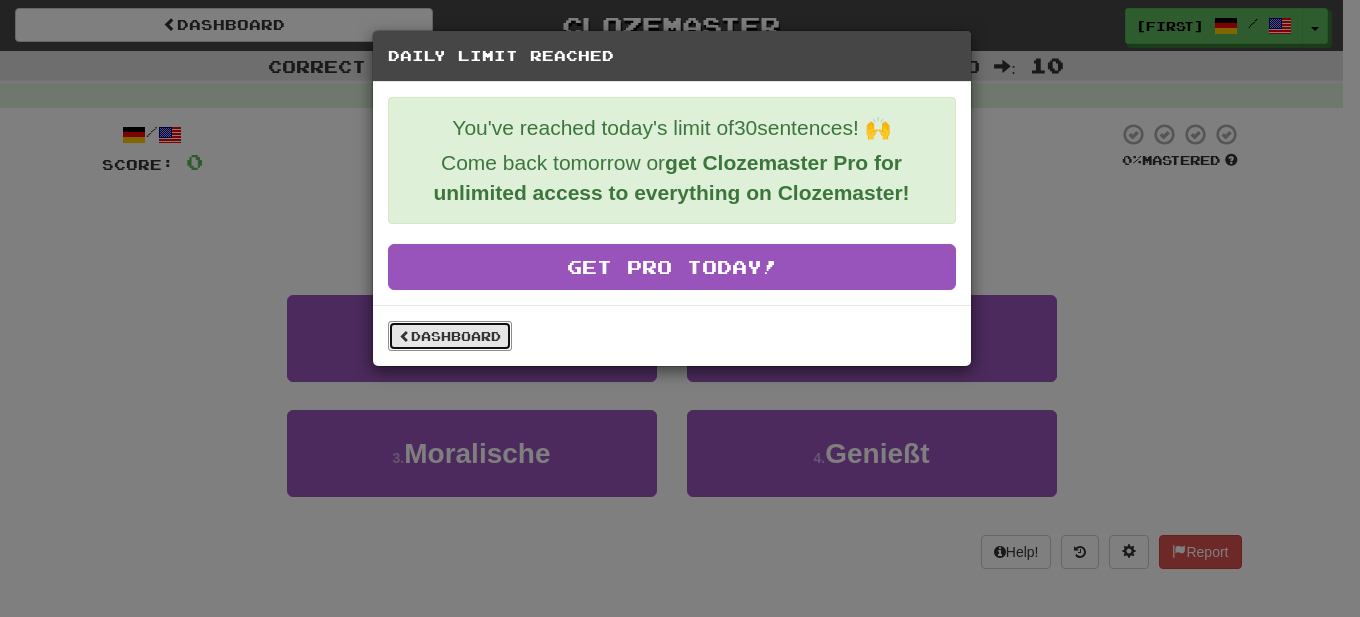 click on "Dashboard" at bounding box center (450, 336) 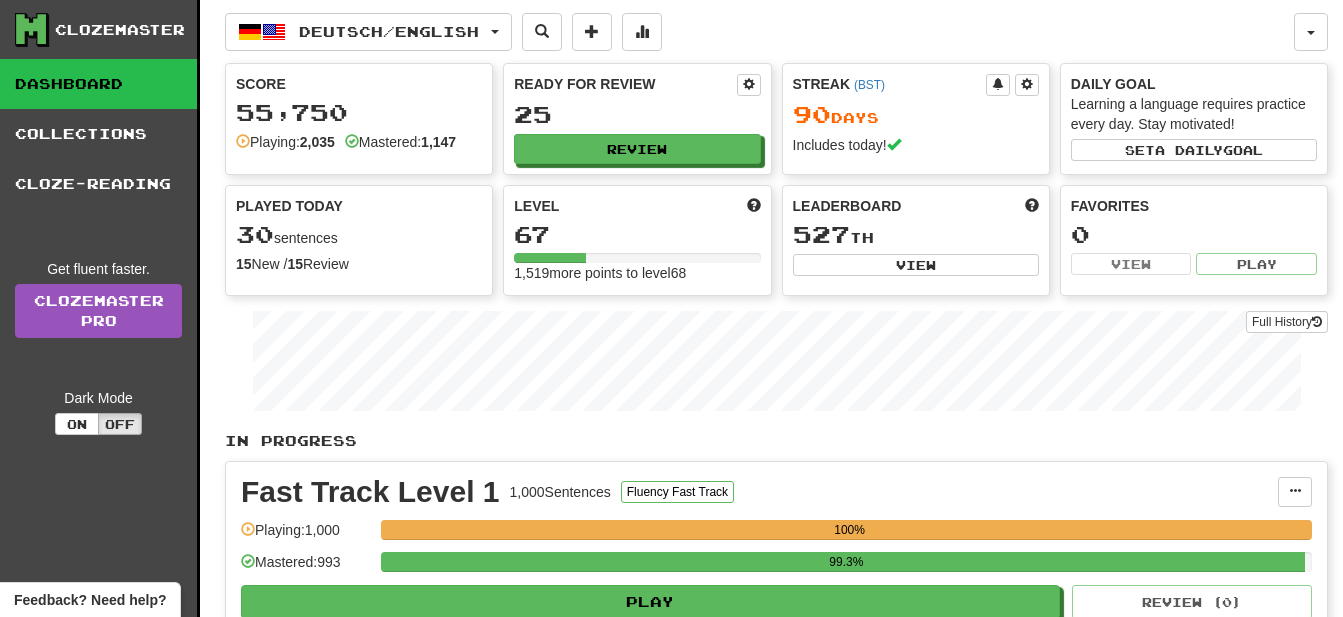 scroll, scrollTop: 0, scrollLeft: 0, axis: both 